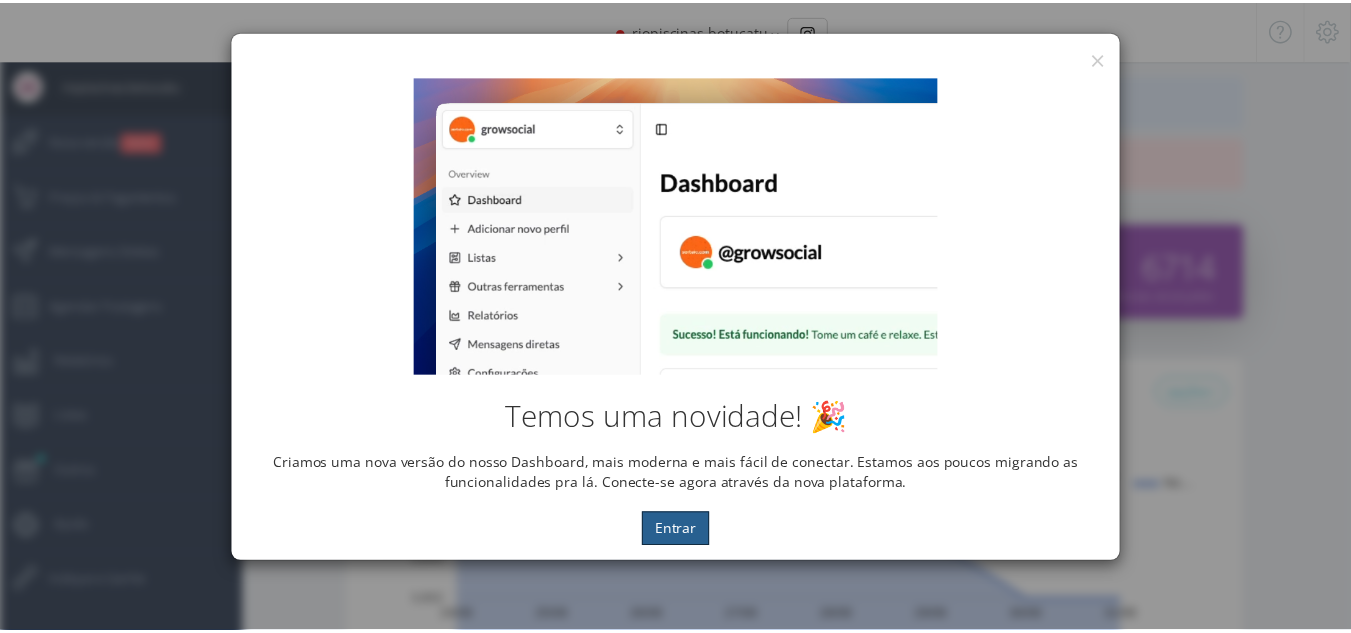 scroll, scrollTop: 0, scrollLeft: 0, axis: both 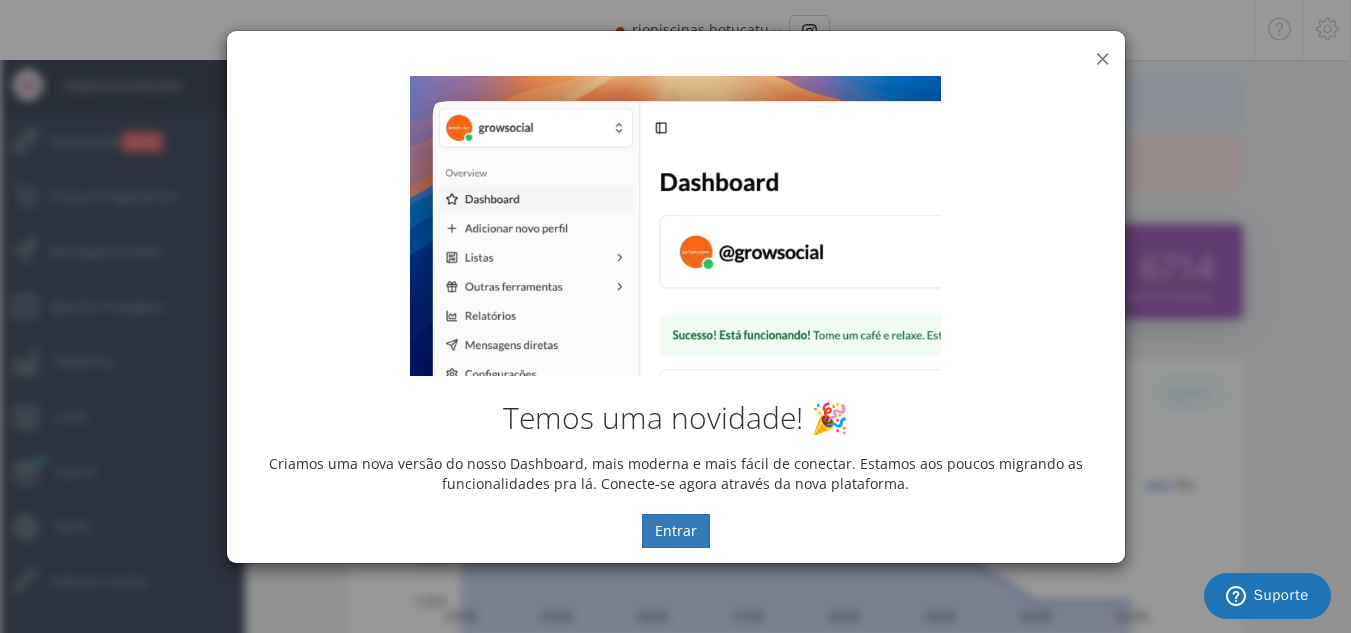 click on "×" at bounding box center [1102, 58] 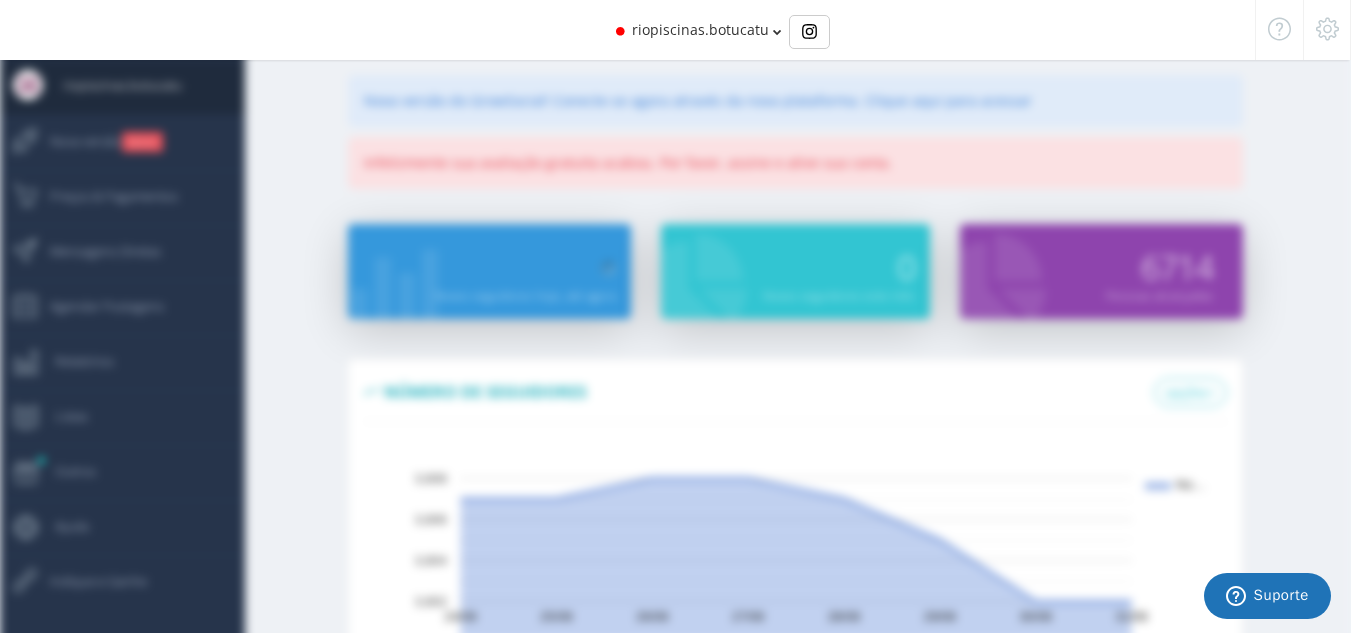 click on "Número de seguidores
opções
Número de seguidores" at bounding box center [796, 397] 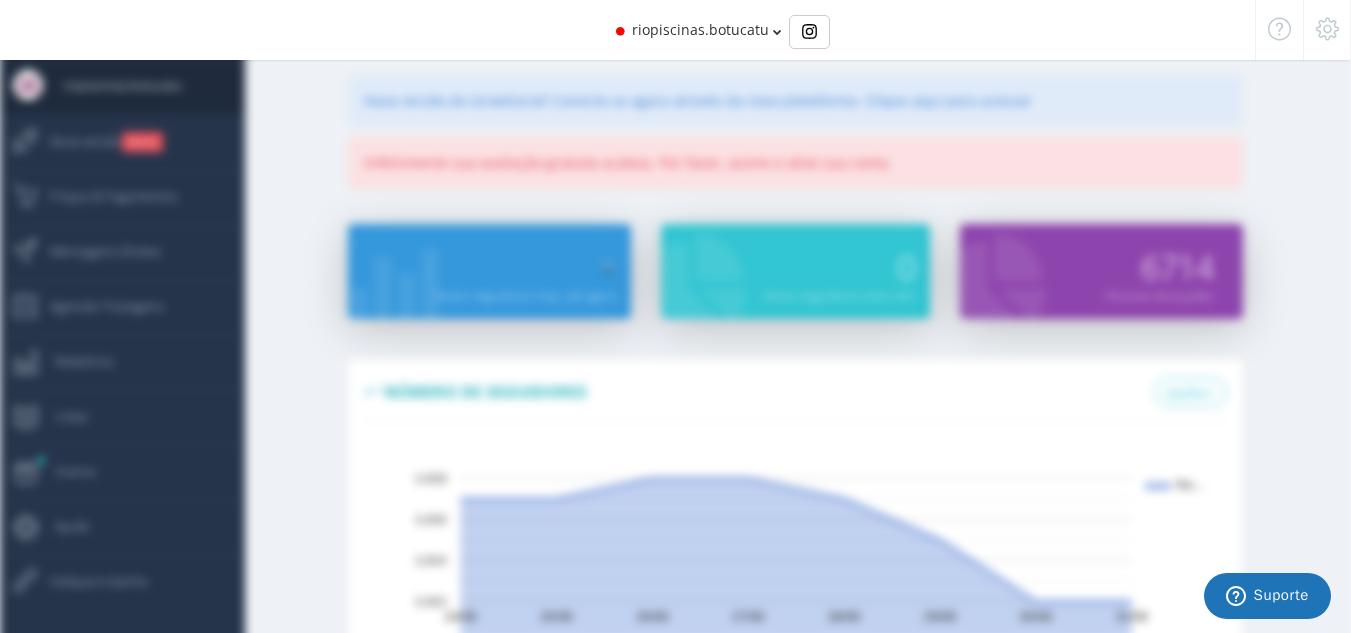 click on "Novos seguidores hoje, até agora
0
Novos seguidores este mês" at bounding box center [795, 284] 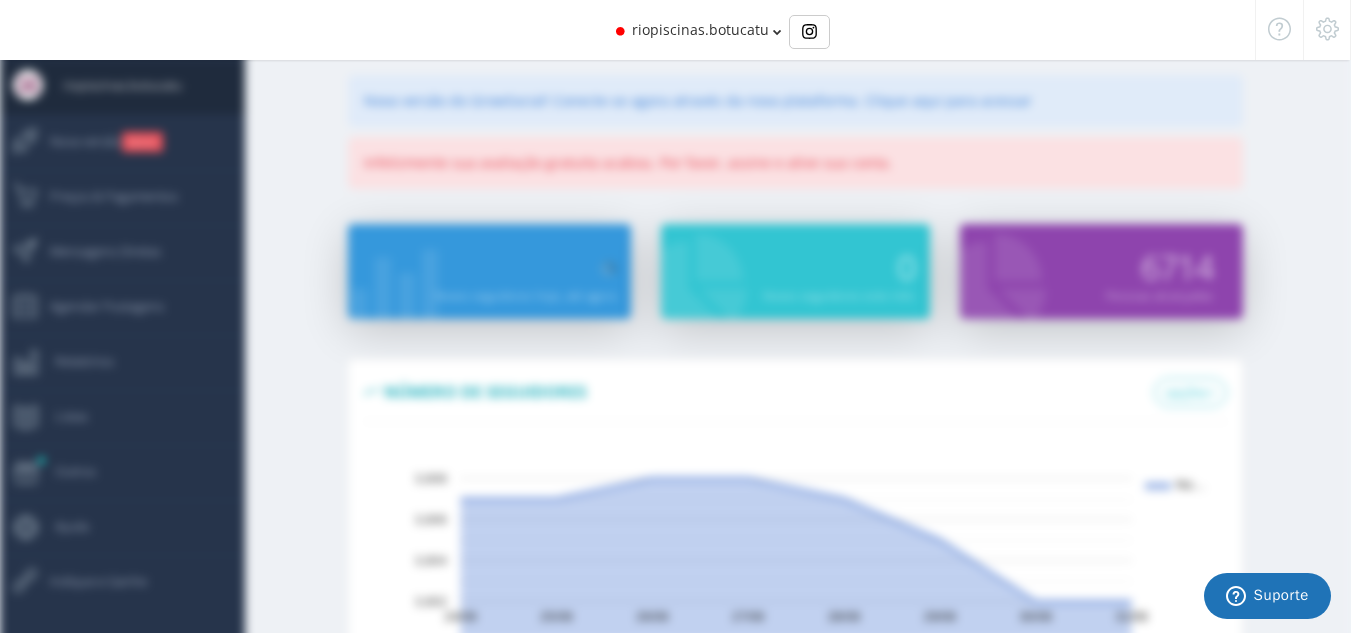 click on "Novos seguidores hoje, até agora
0
Novos seguidores este mês" at bounding box center [795, 284] 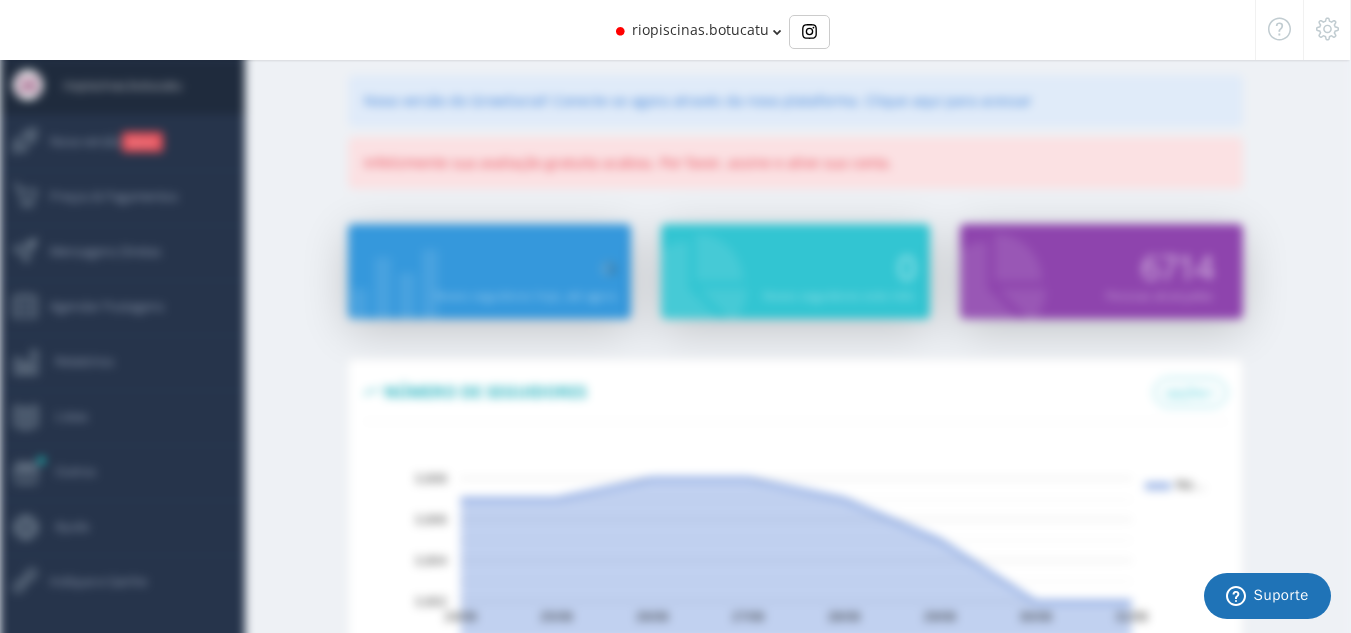 click on "Novos seguidores hoje, até agora
0
Novos seguidores este mês" at bounding box center (795, 284) 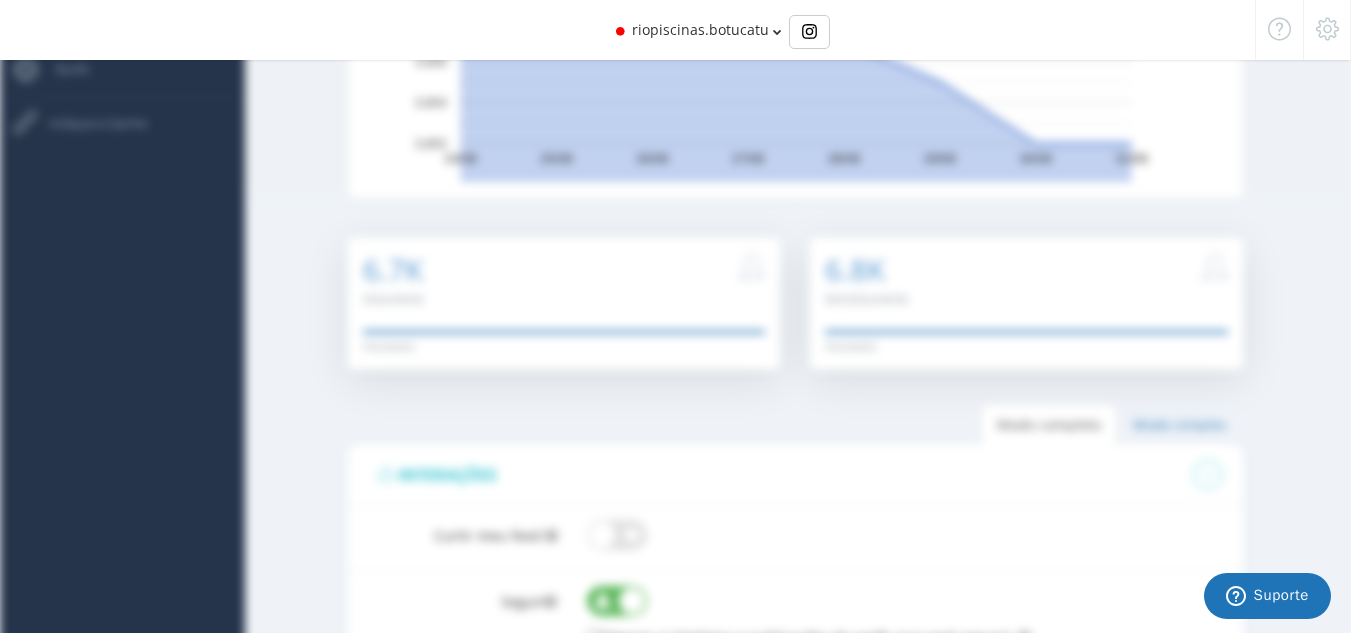 scroll, scrollTop: 500, scrollLeft: 0, axis: vertical 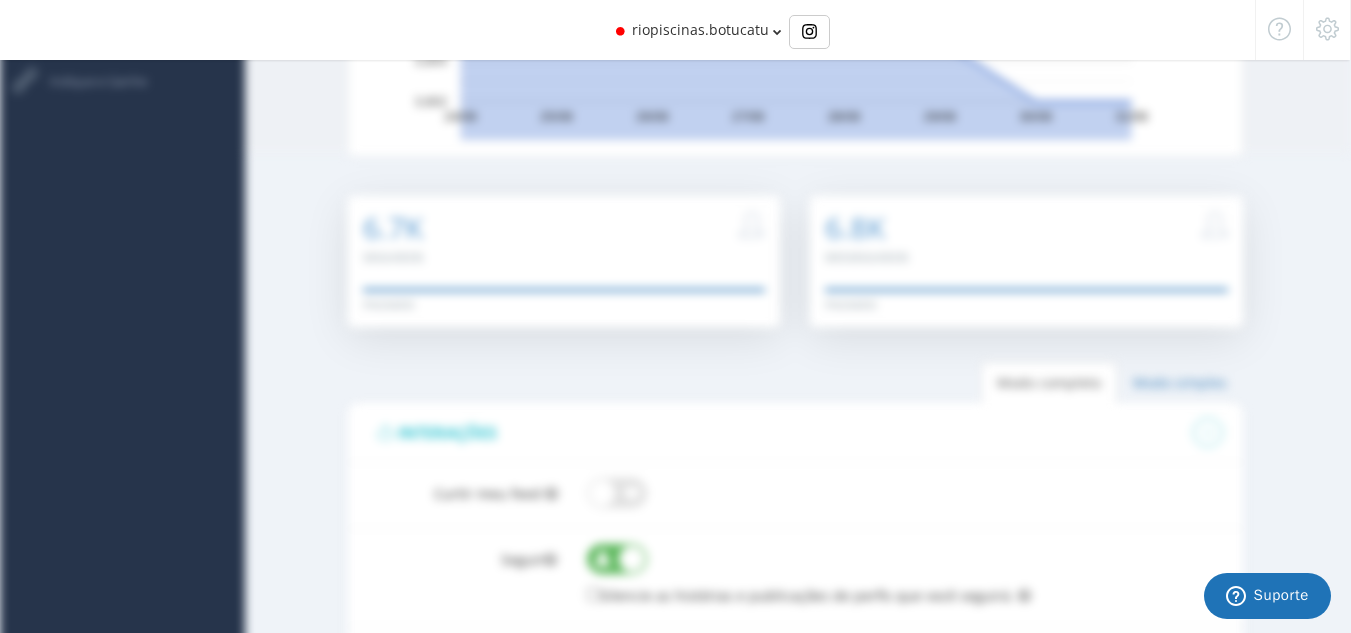 click on "Nova versão do GrowSocial! Conecte-se agora através da nova plataforma. Clique aqui para acessar
Infelizmente sua avaliação gratuita acabou. Por favor, assine e ative sua conta.
Configurações  hoje
0" at bounding box center (795, 544) 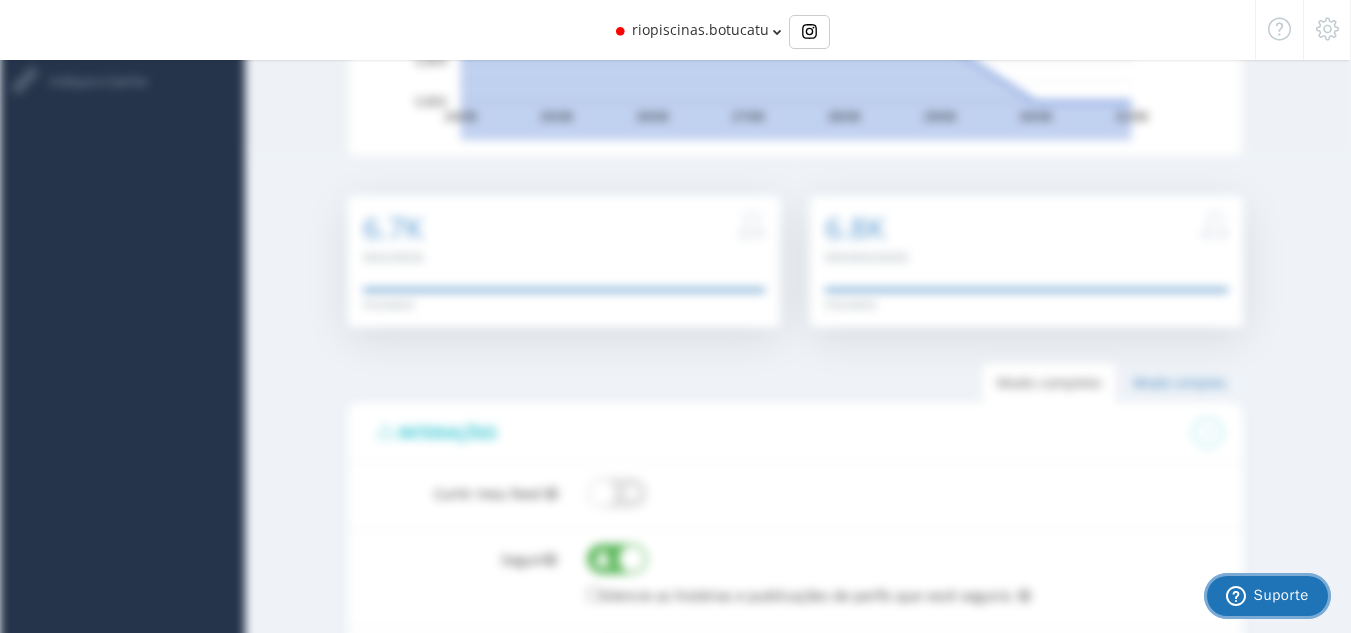 click on "Suporte" at bounding box center [1267, 596] 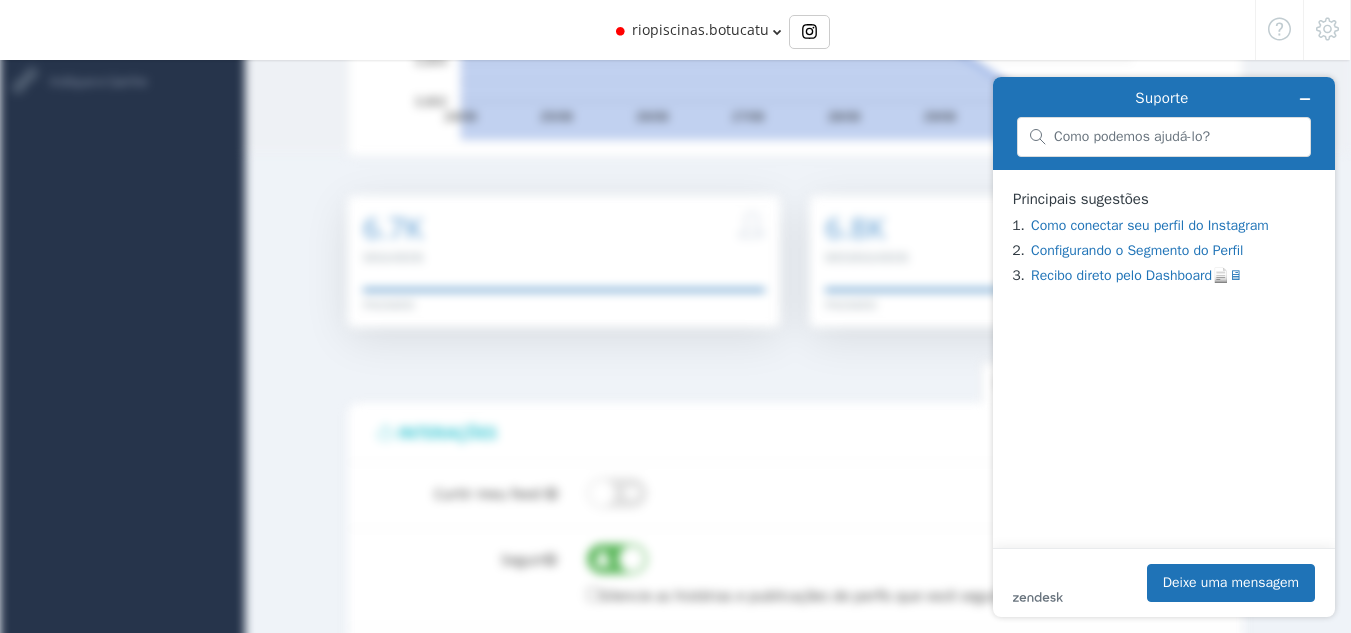 scroll, scrollTop: 0, scrollLeft: 0, axis: both 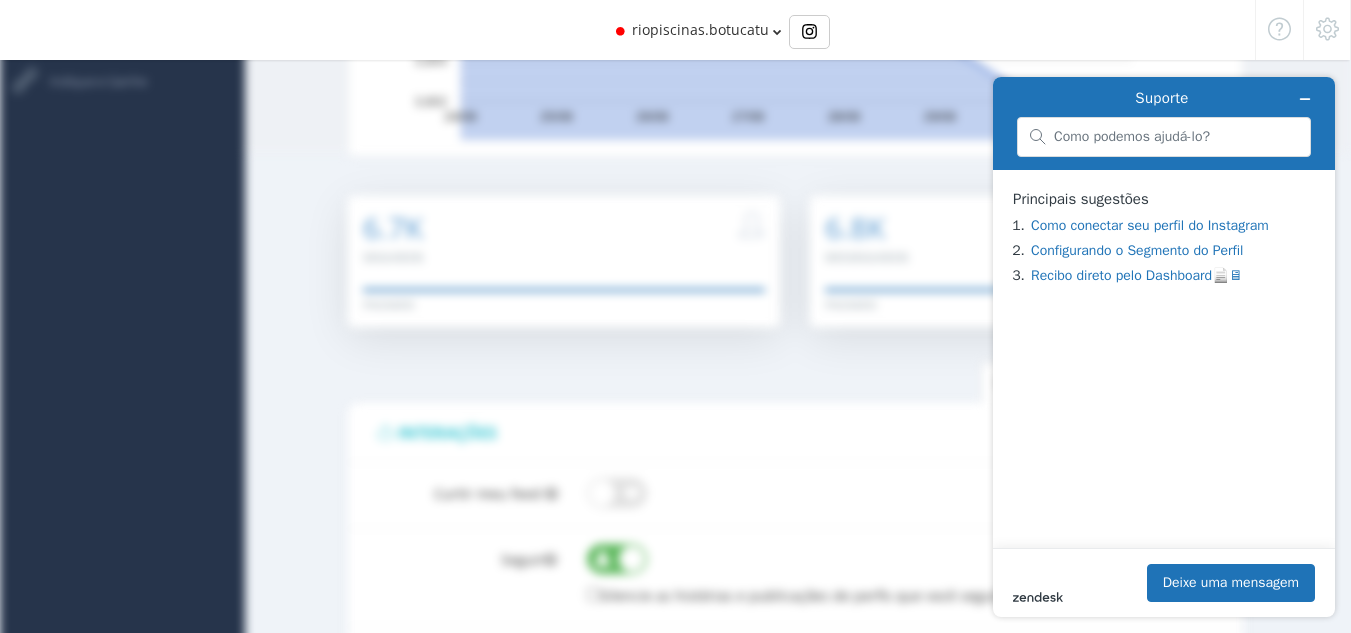 click 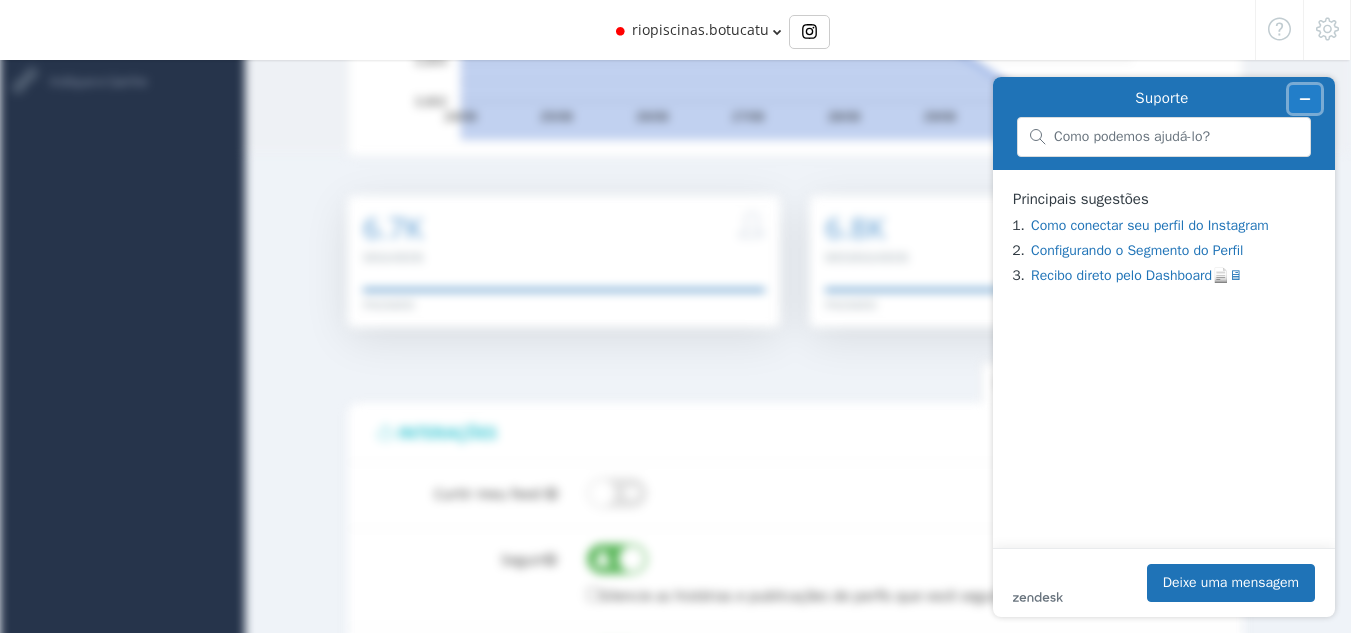 click at bounding box center [1305, 99] 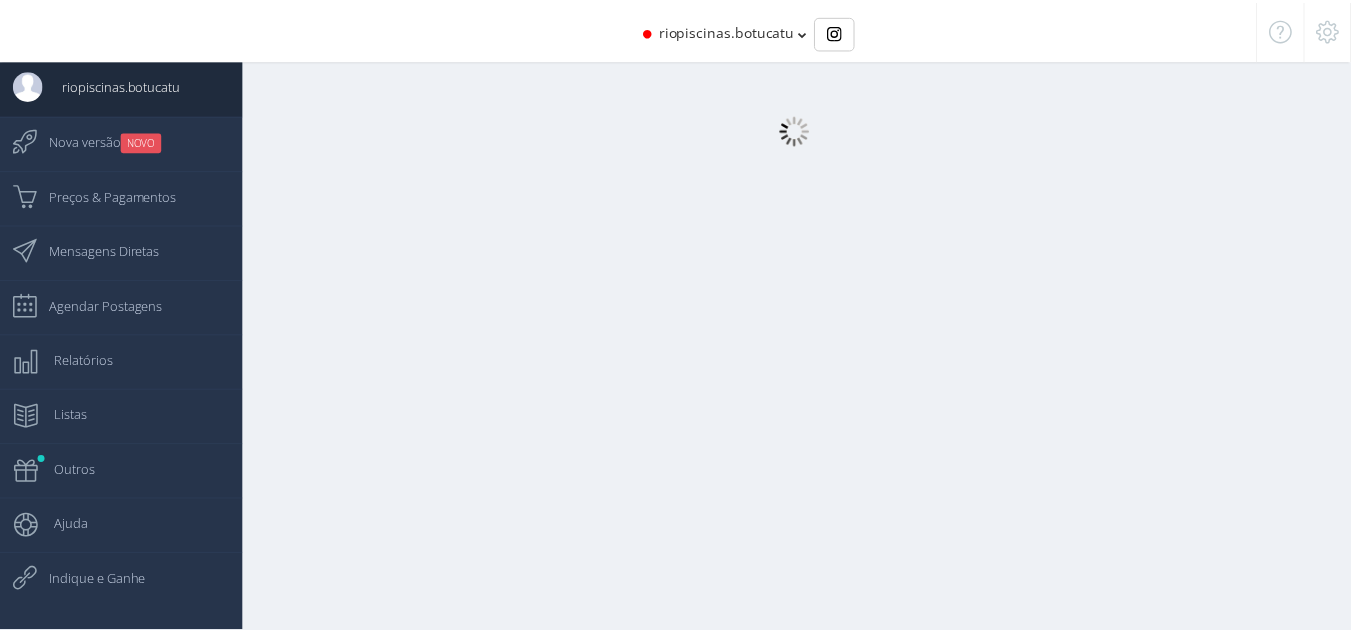 scroll, scrollTop: 20, scrollLeft: 0, axis: vertical 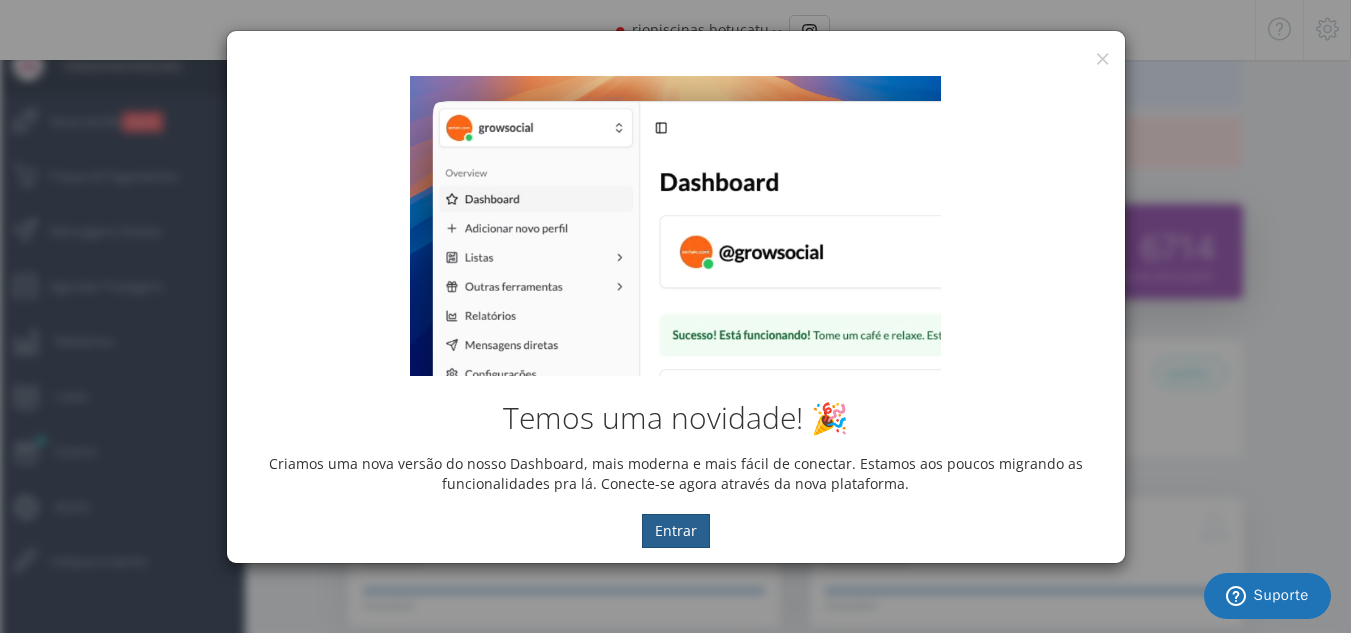 click on "Entrar" at bounding box center (676, 531) 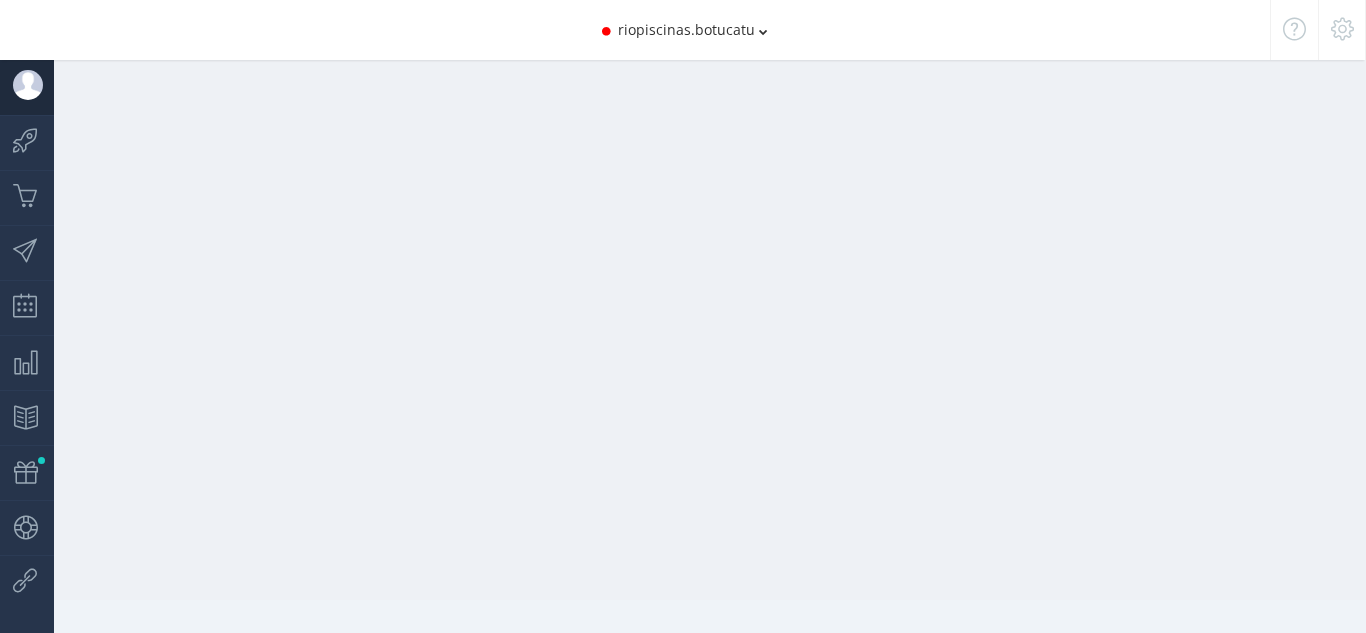 scroll, scrollTop: 0, scrollLeft: 0, axis: both 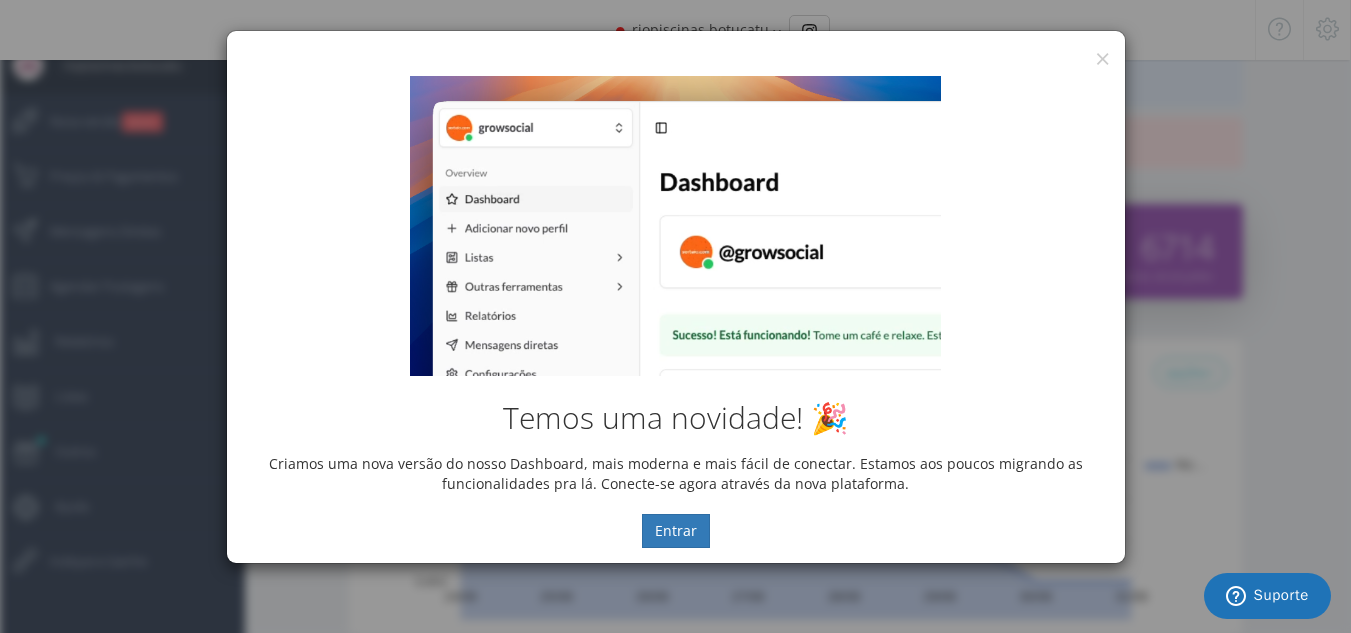 click on "Temos uma novidade! 🎉 Criamos uma nova versão do nosso Dashboard, mais moderna e mais fácil de conectar. Estamos aos poucos migrando as funcionalidades pra lá. Conecte-se agora através da nova plataforma. Entrar" at bounding box center (676, 312) 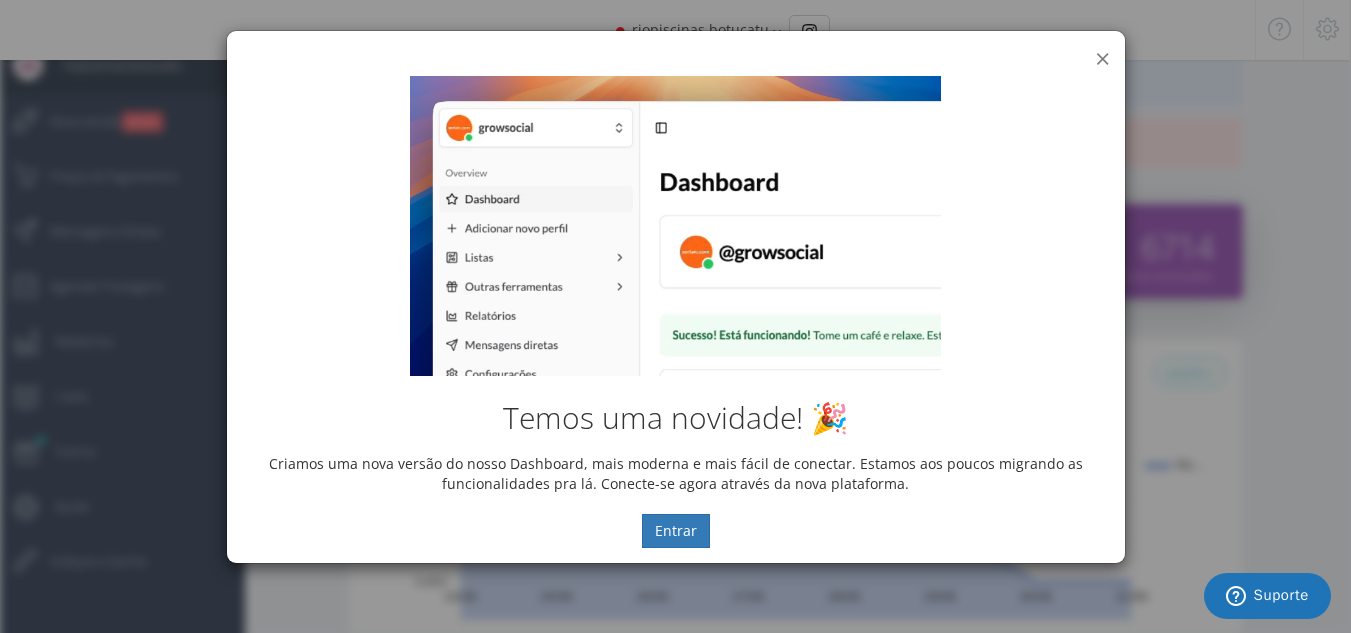 click on "×" at bounding box center [1102, 58] 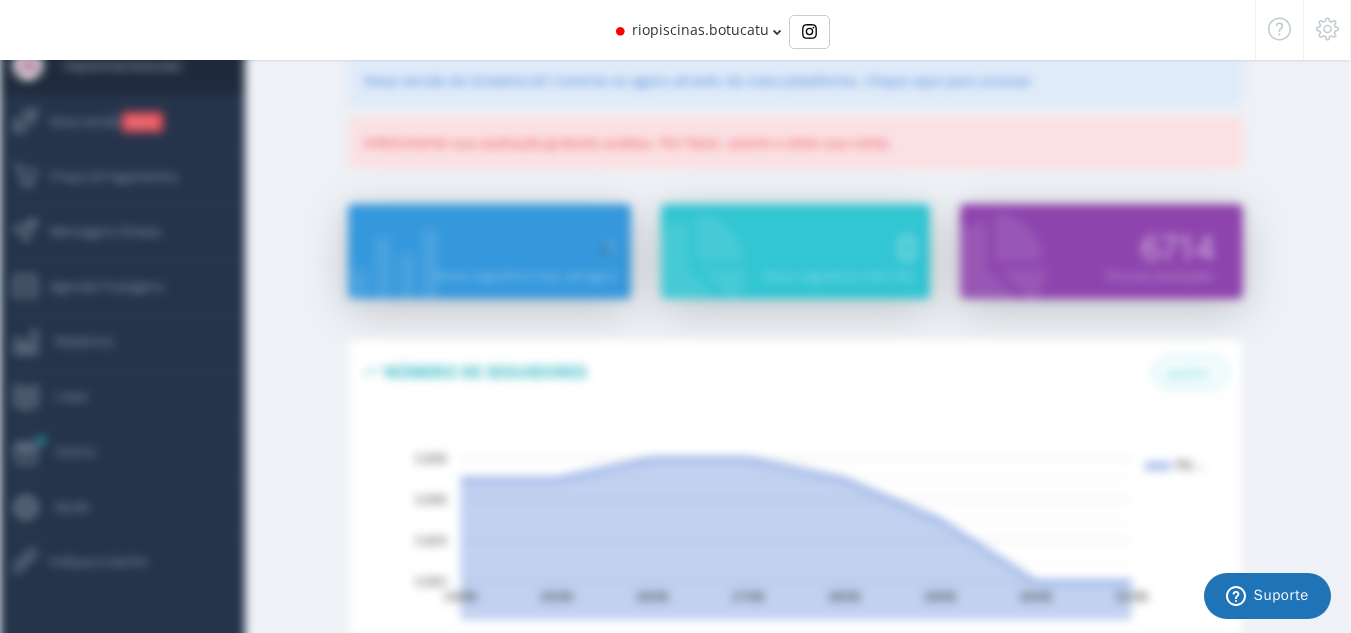 click on "riopiscinas.botucatu" at bounding box center [700, 29] 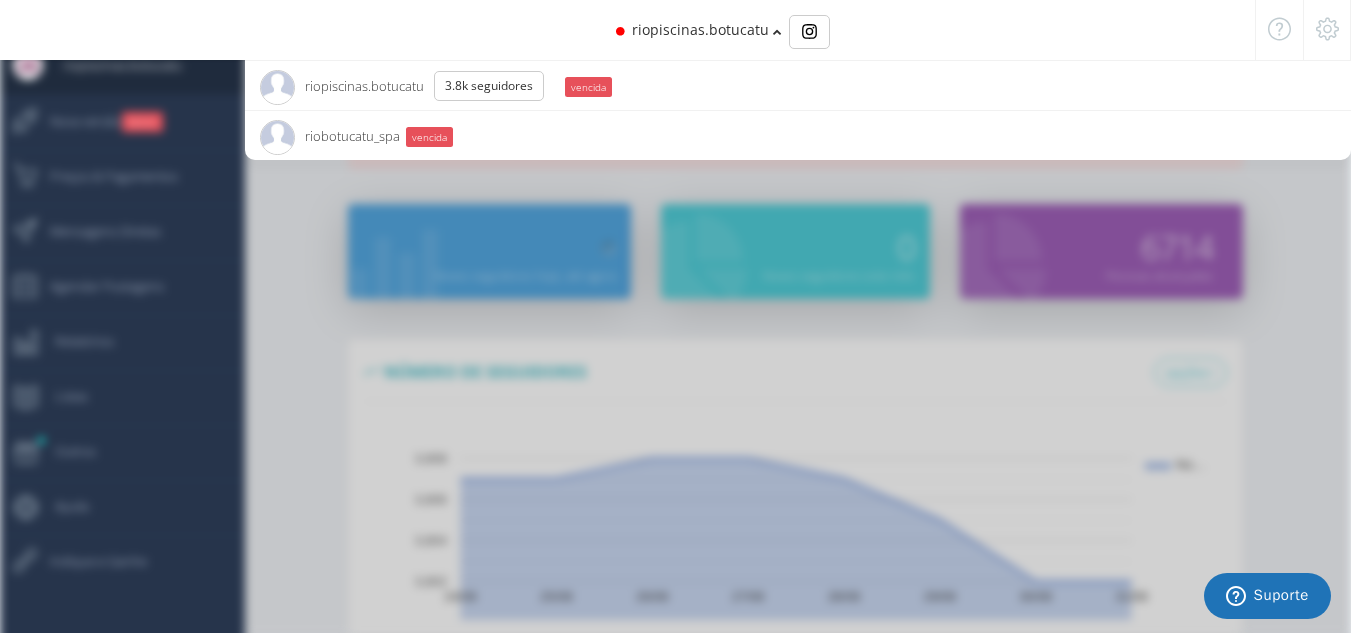 click at bounding box center [675, 1012] 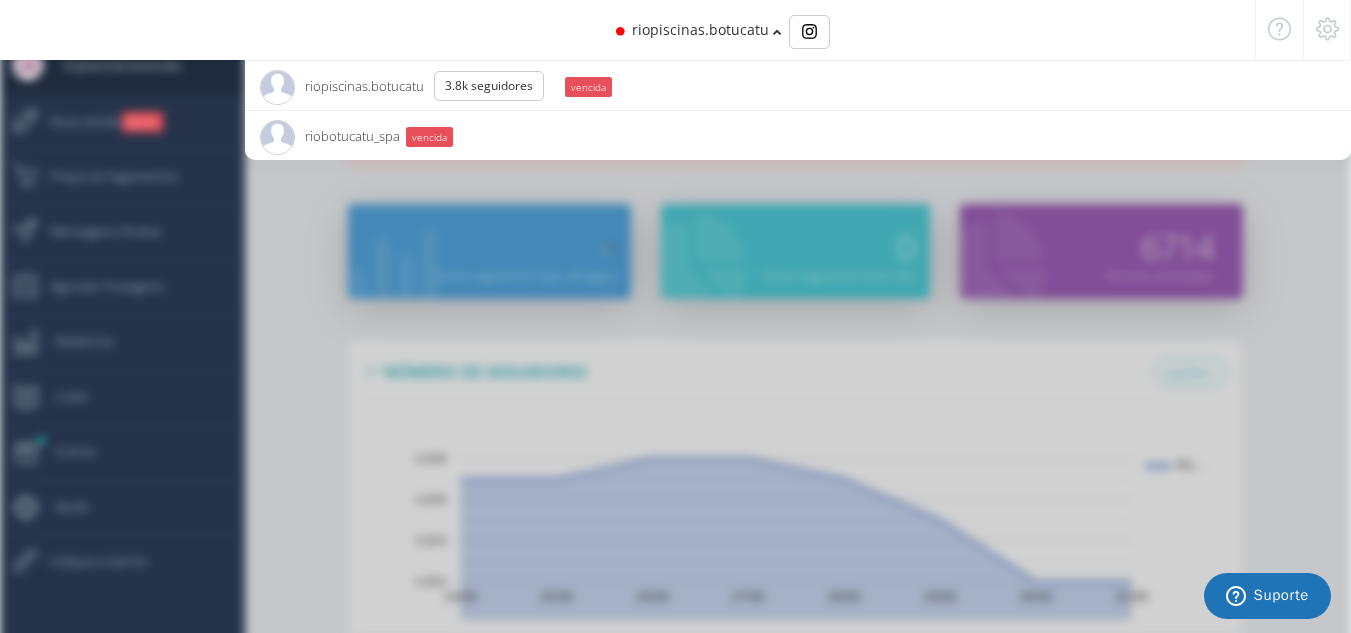 click on "riobotucatu_spa  1.0K Seguidores" at bounding box center [330, 136] 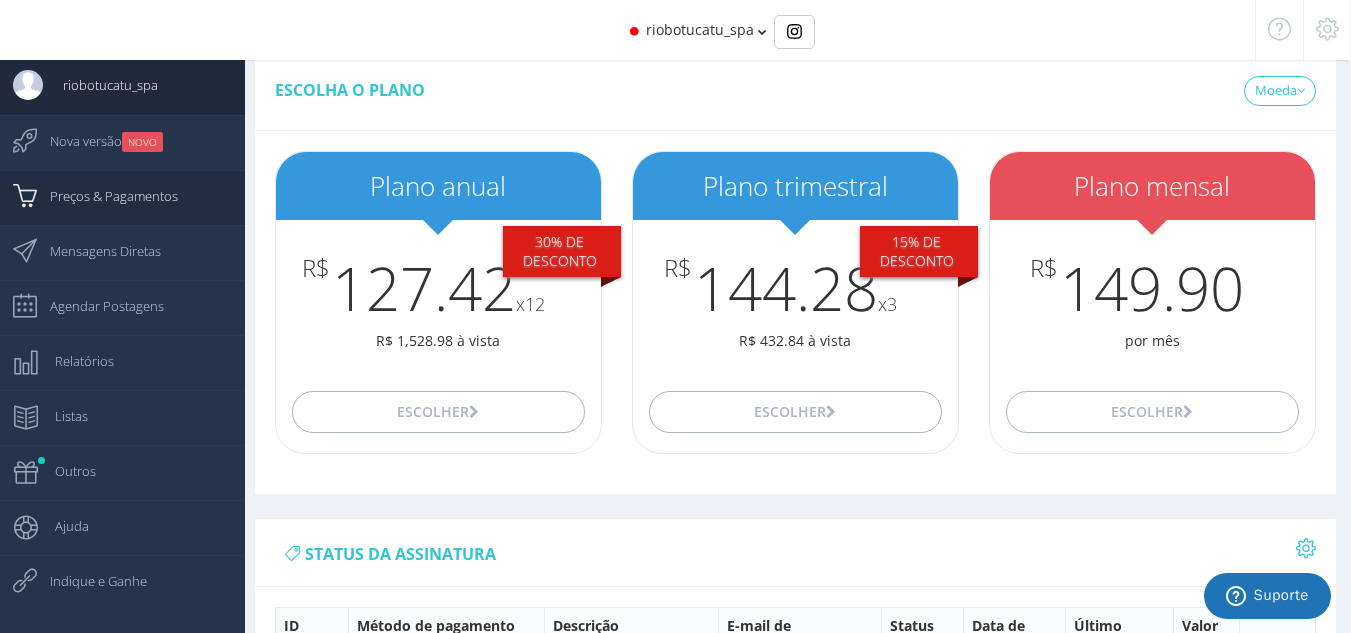 click on "Preços & Pagamentos" at bounding box center [104, 196] 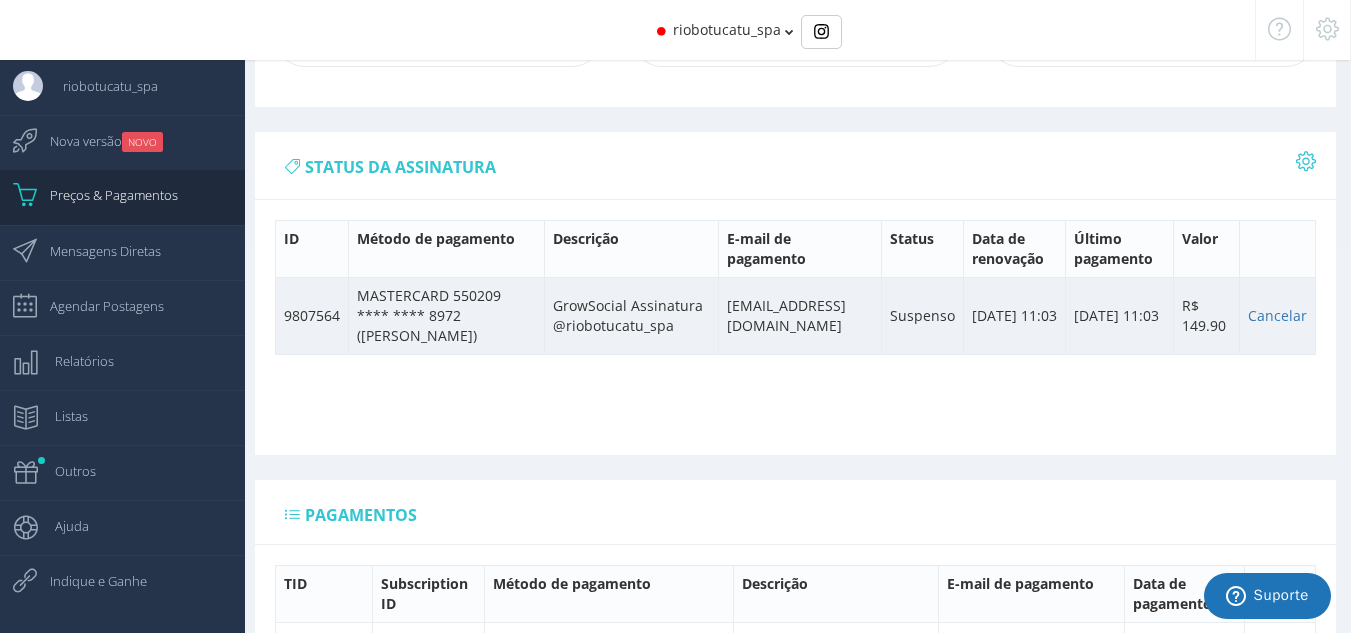 scroll, scrollTop: 296, scrollLeft: 0, axis: vertical 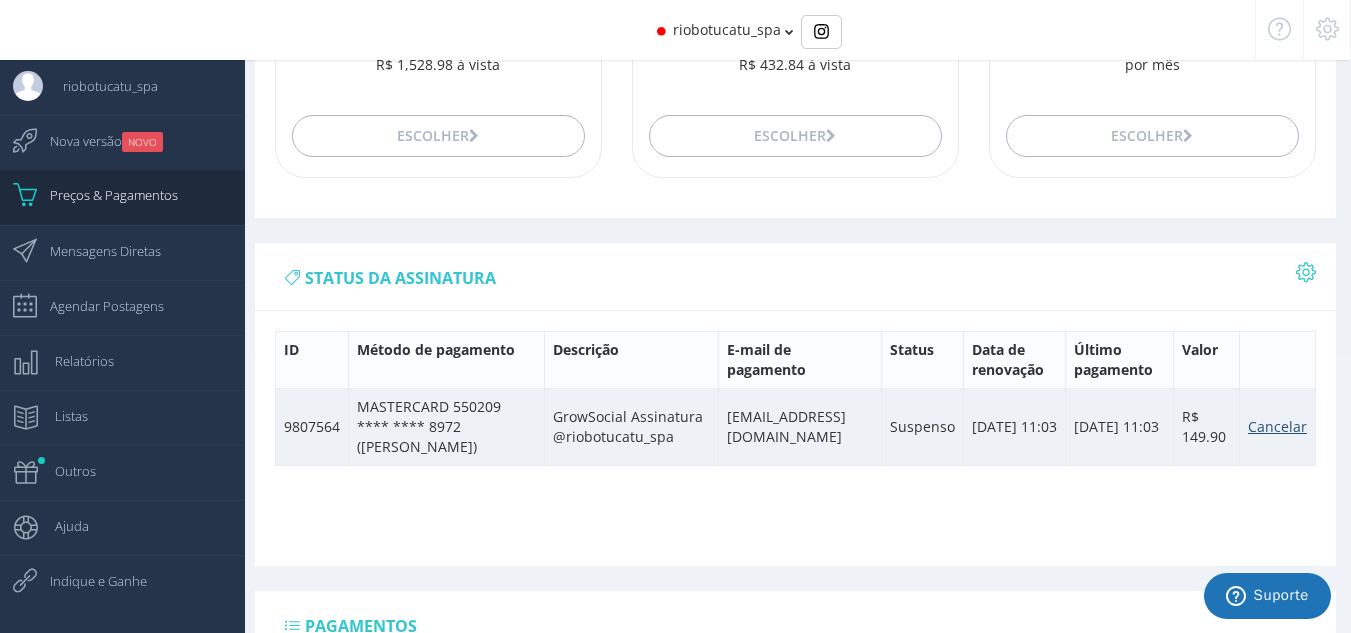 click on "Cancelar" at bounding box center [1277, 426] 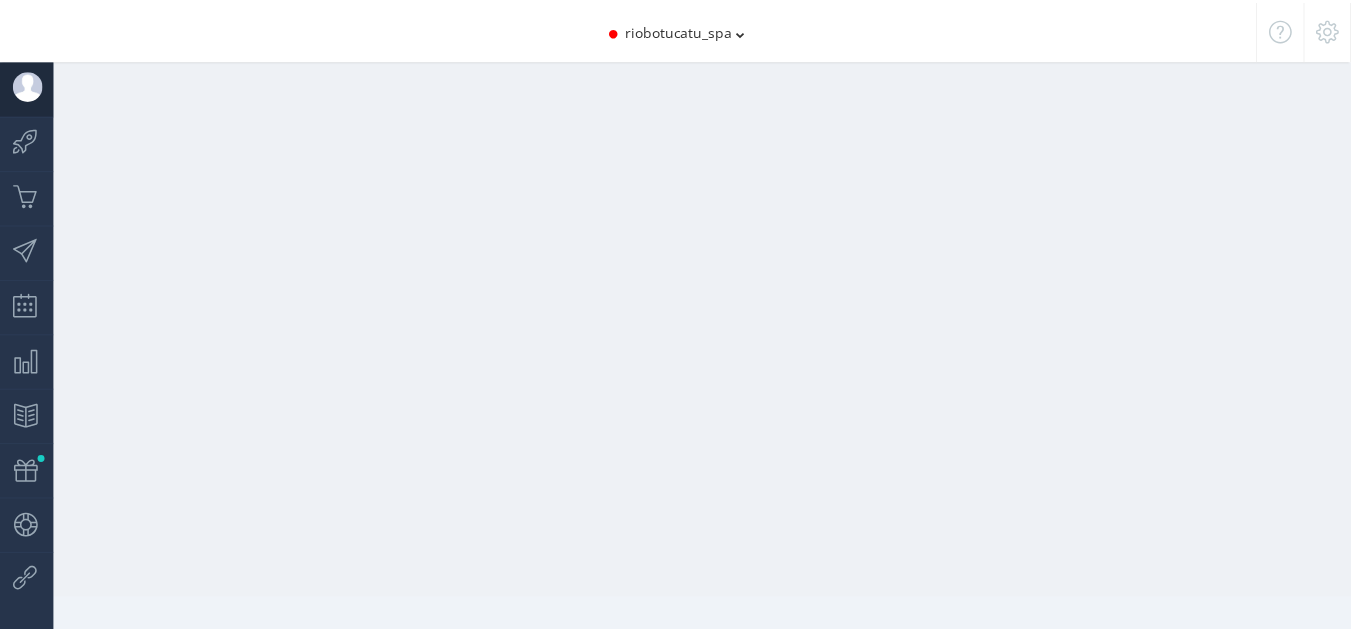 scroll, scrollTop: 0, scrollLeft: 0, axis: both 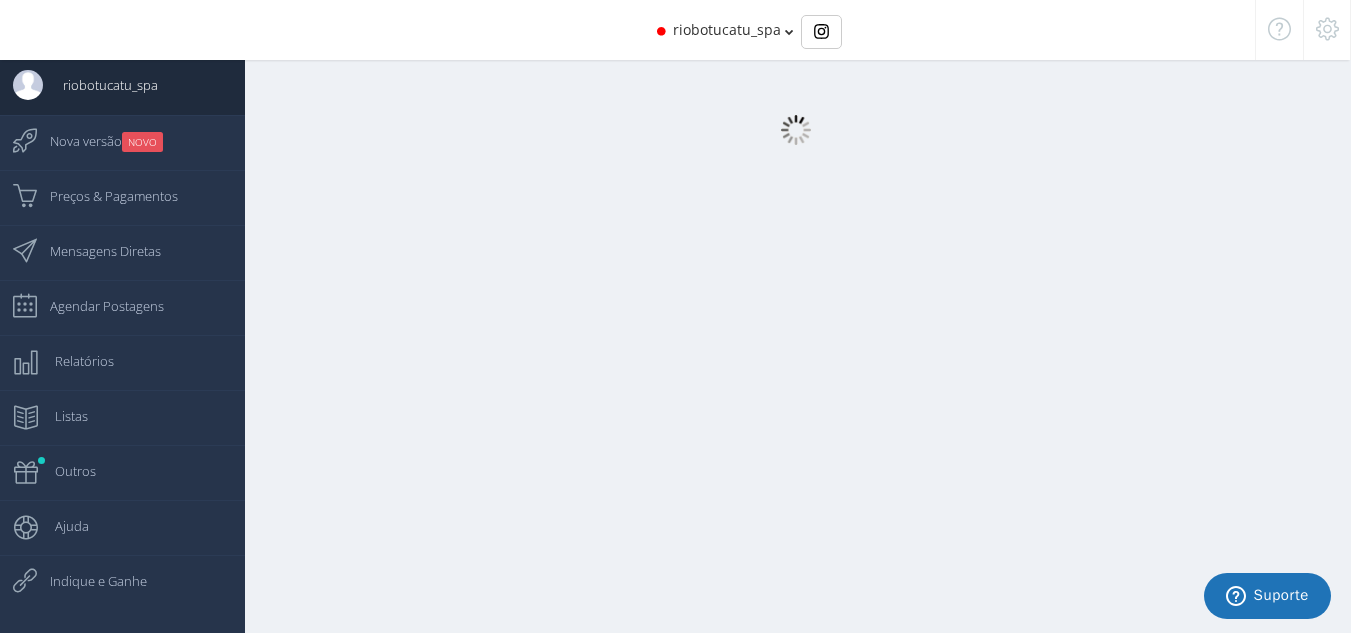 select on "359" 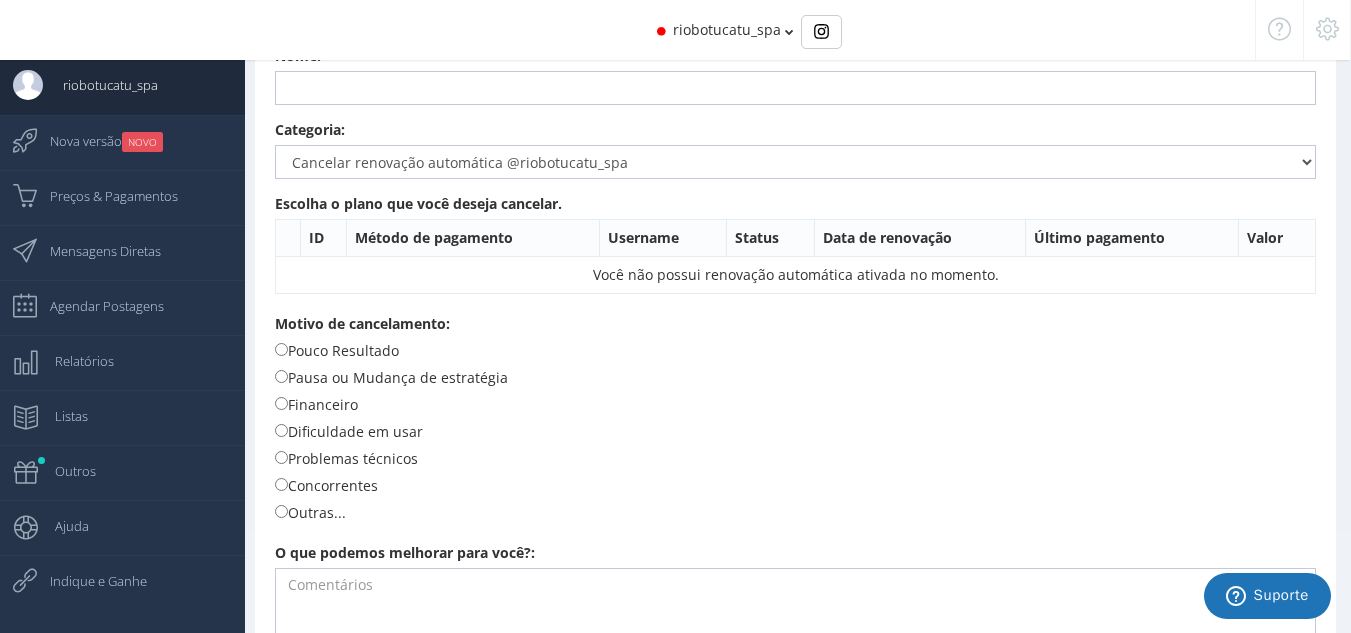 scroll, scrollTop: 296, scrollLeft: 0, axis: vertical 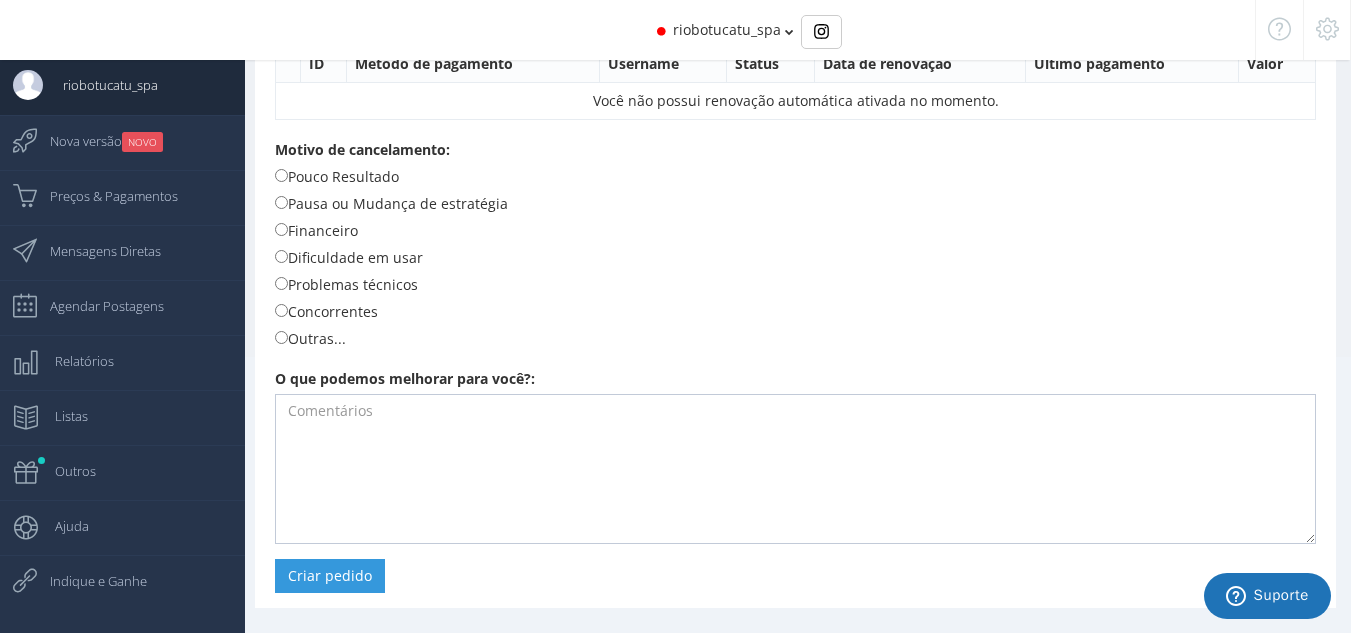 click on "Motivo de cancelamento:
Pouco Resultado
Pausa ou Mudança de estratégia
Financeiro
Dificuldade em usar
Problemas técnicos
Concorrentes
Outras..." at bounding box center (795, 247) 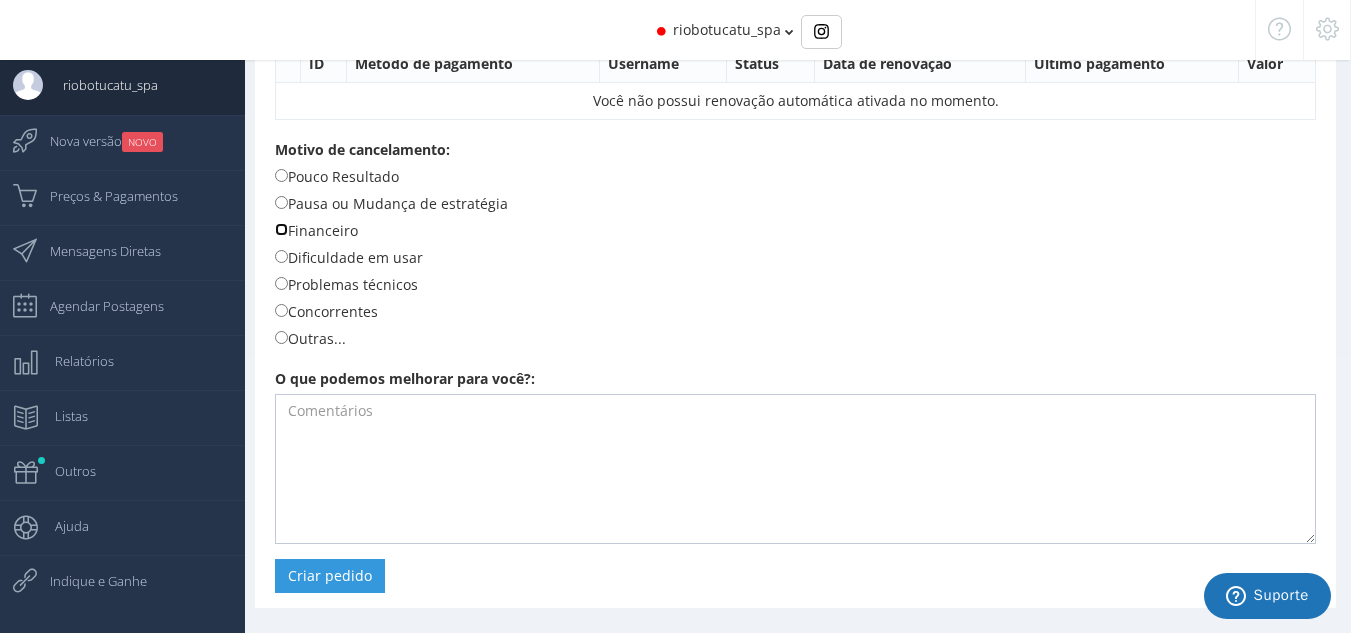 click on "Financeiro" at bounding box center [281, 229] 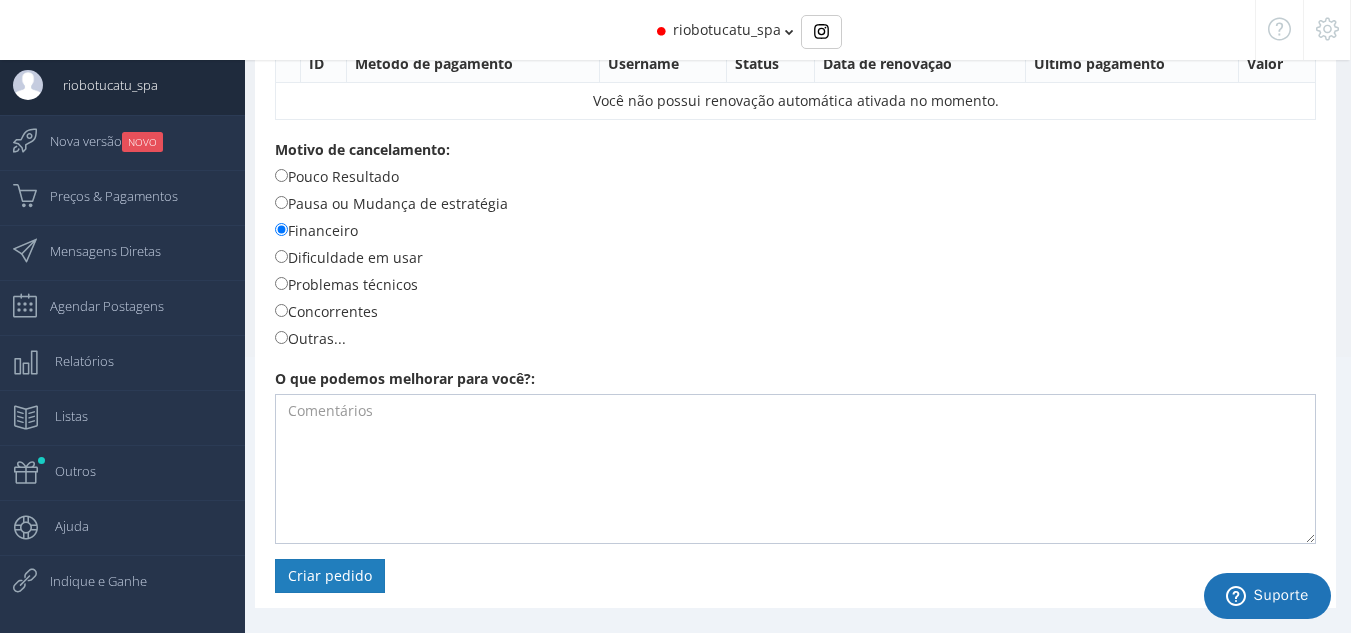 click on "Criar pedido" at bounding box center [330, 576] 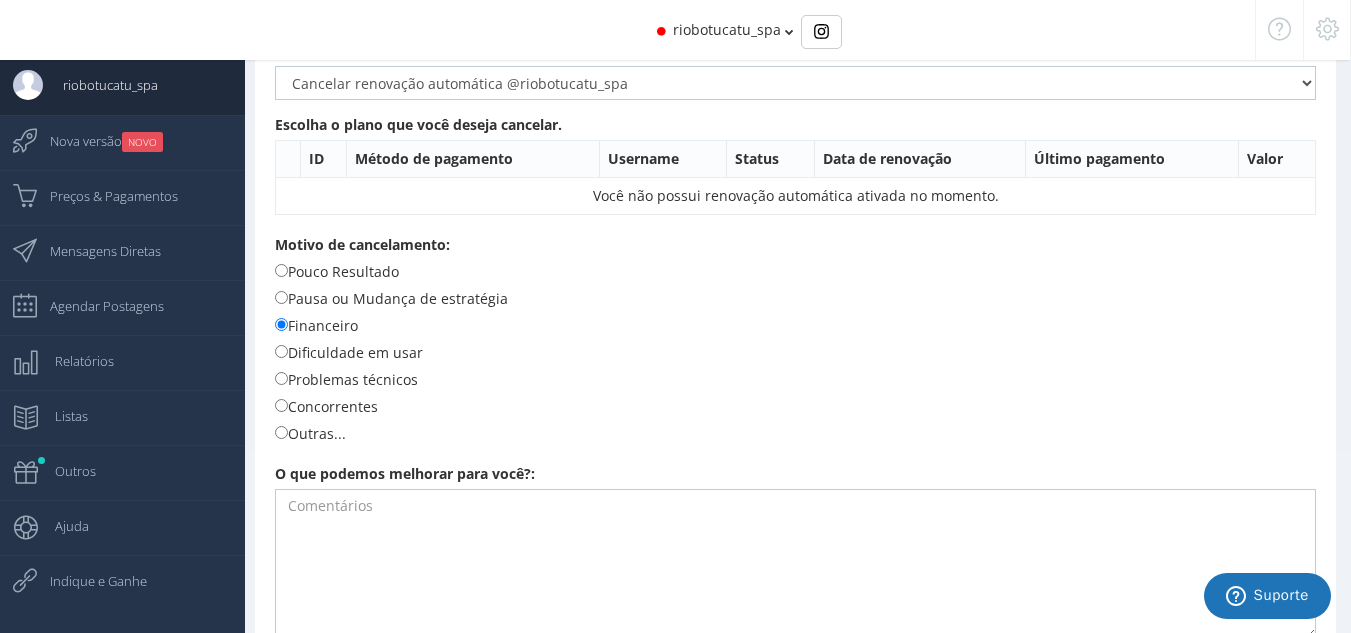 scroll, scrollTop: 8, scrollLeft: 0, axis: vertical 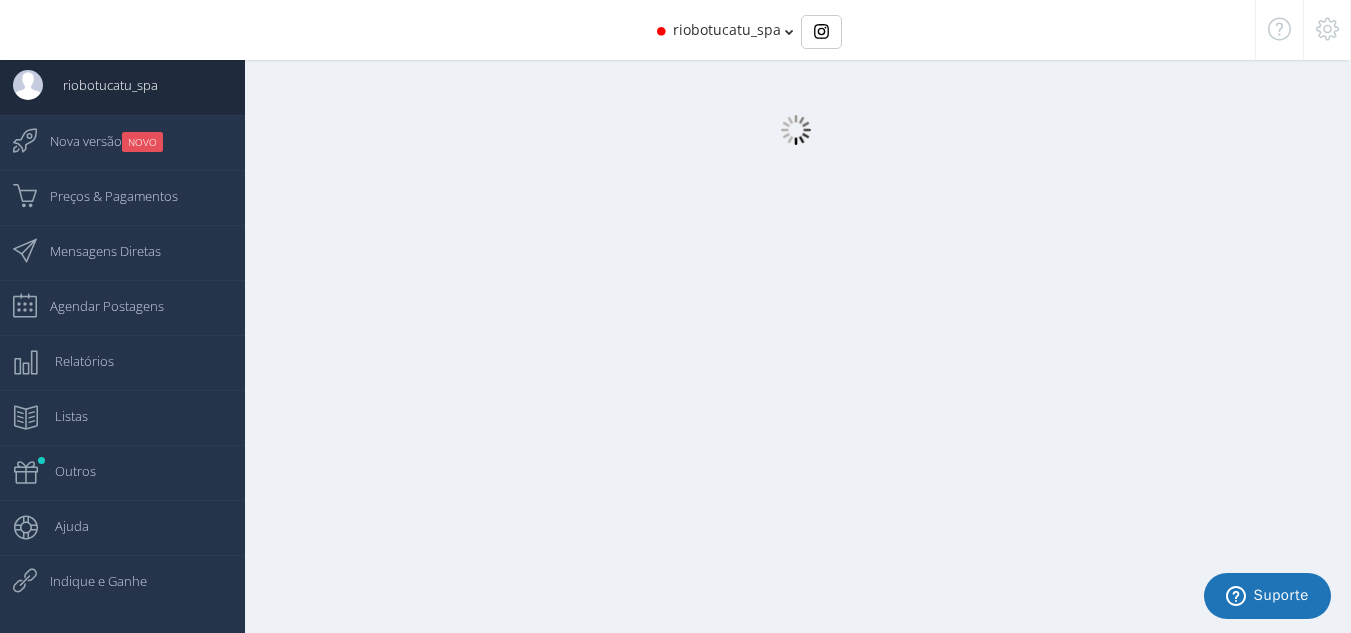 select on "359" 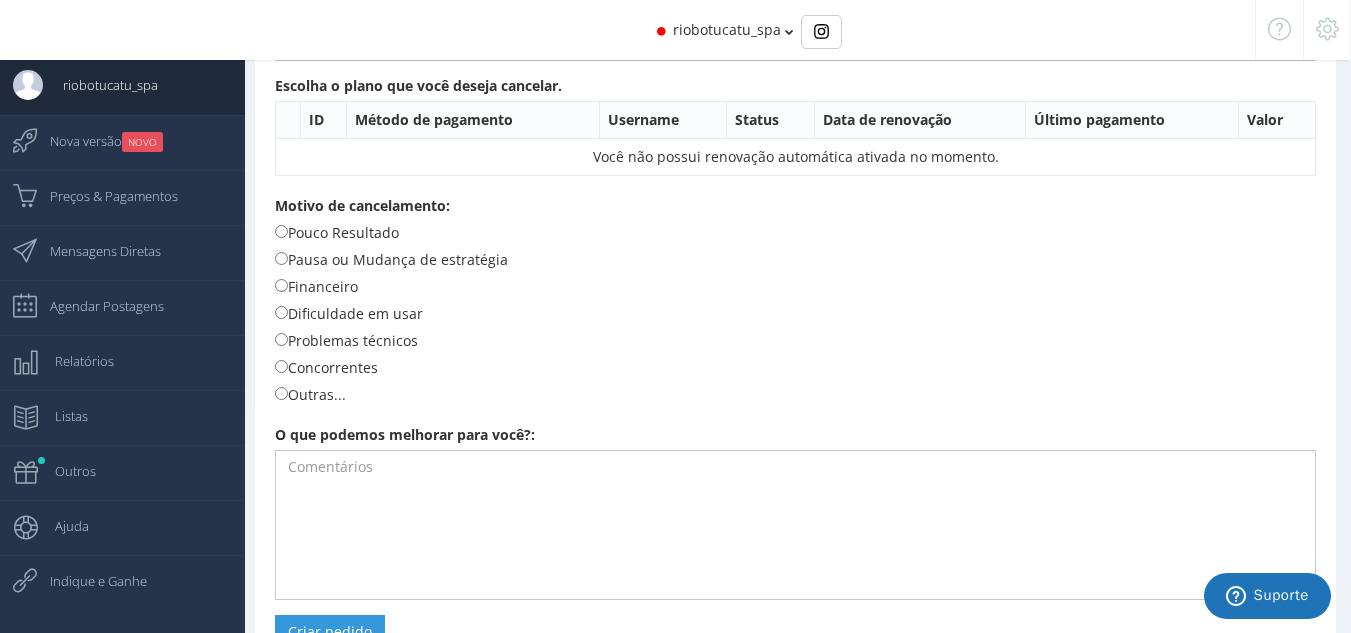 scroll, scrollTop: 296, scrollLeft: 0, axis: vertical 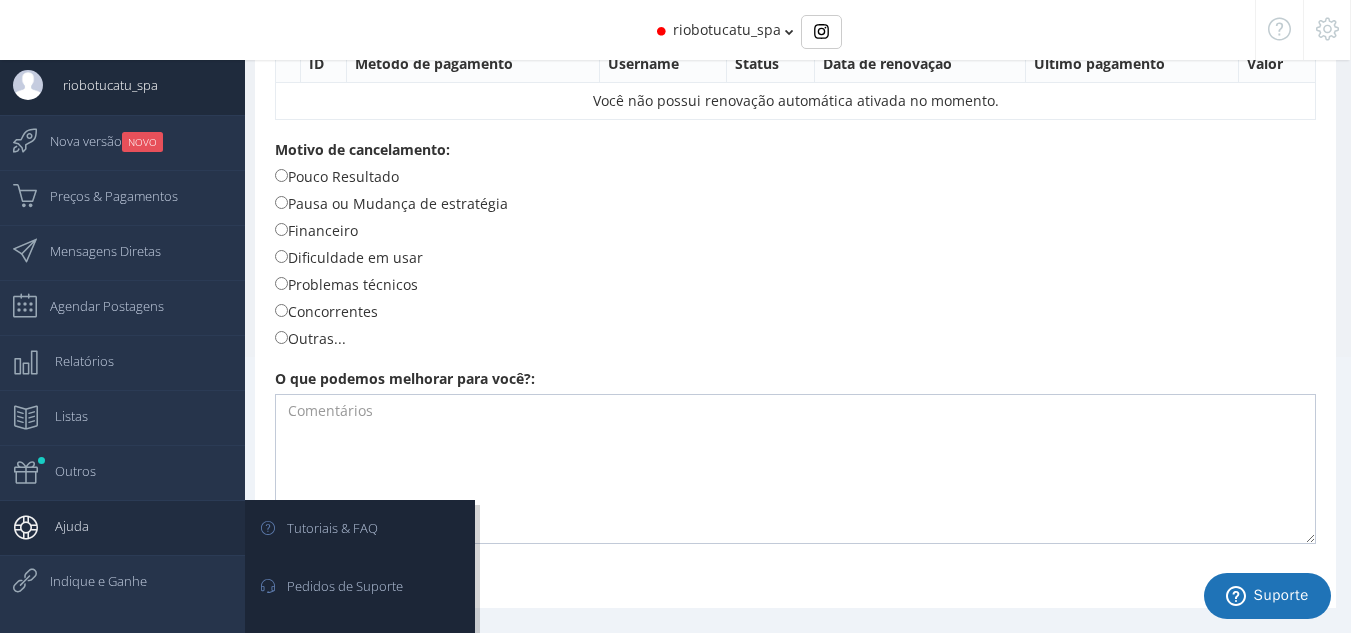 click on "Ajuda" at bounding box center (62, 526) 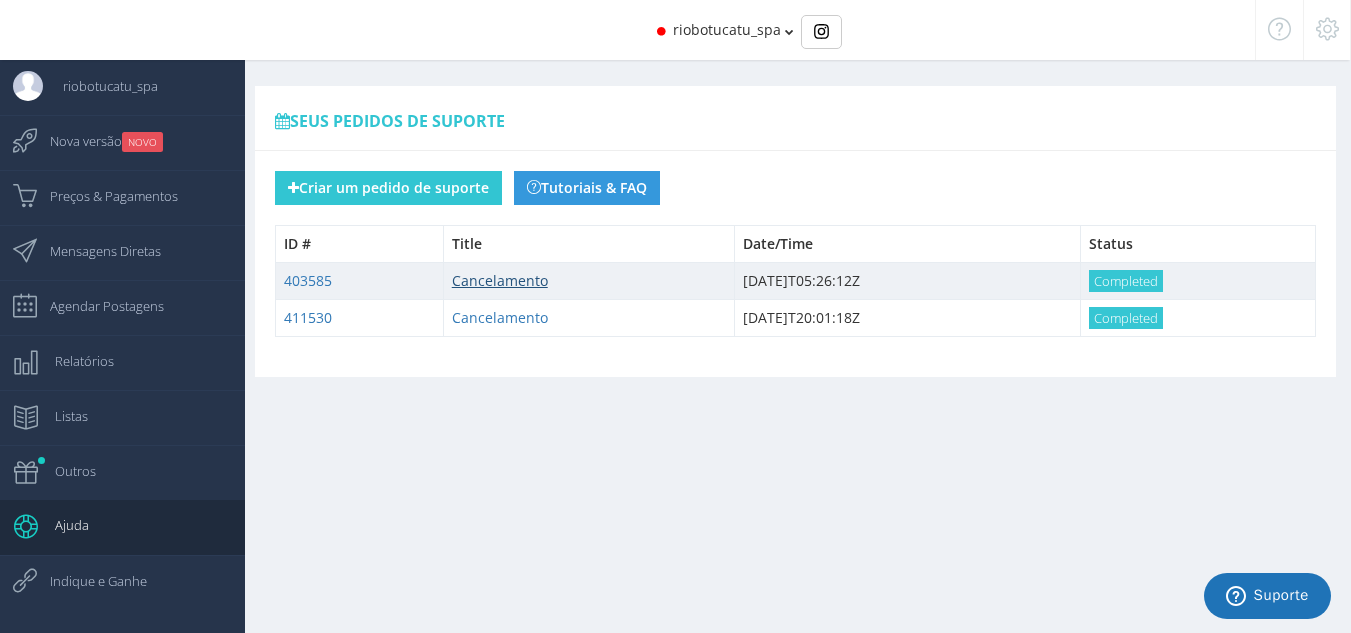 scroll, scrollTop: 0, scrollLeft: 0, axis: both 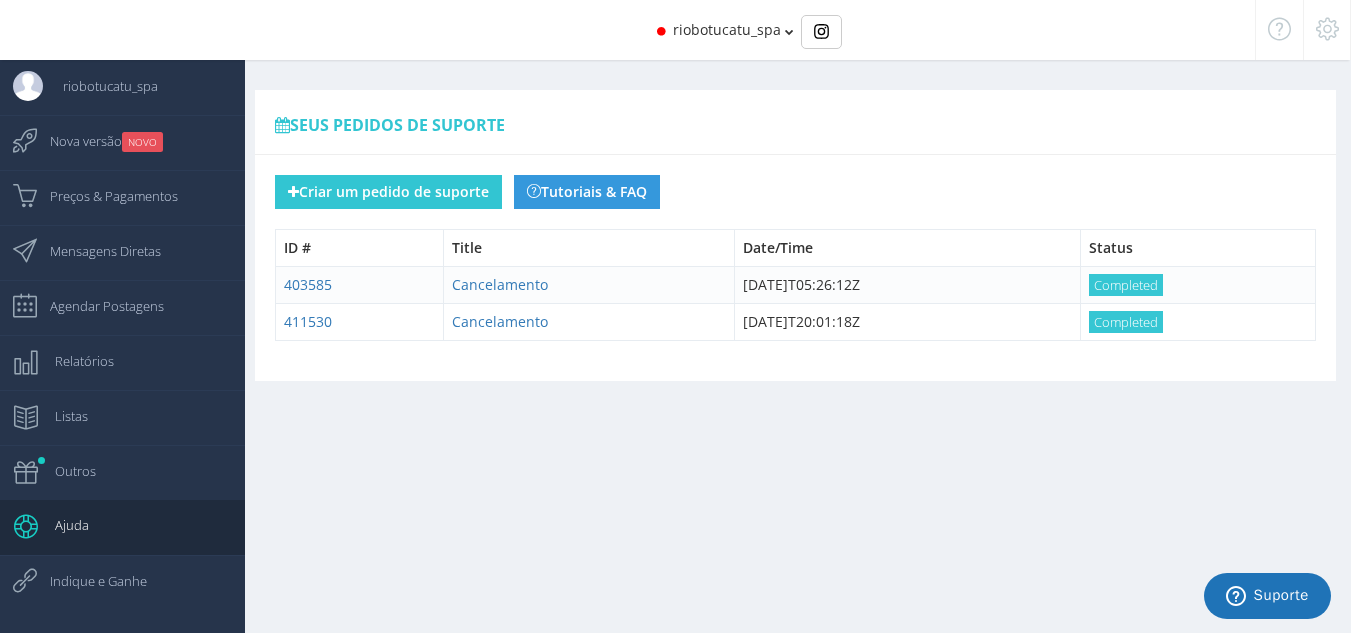 click on "riobotucatu_spa" at bounding box center [727, 29] 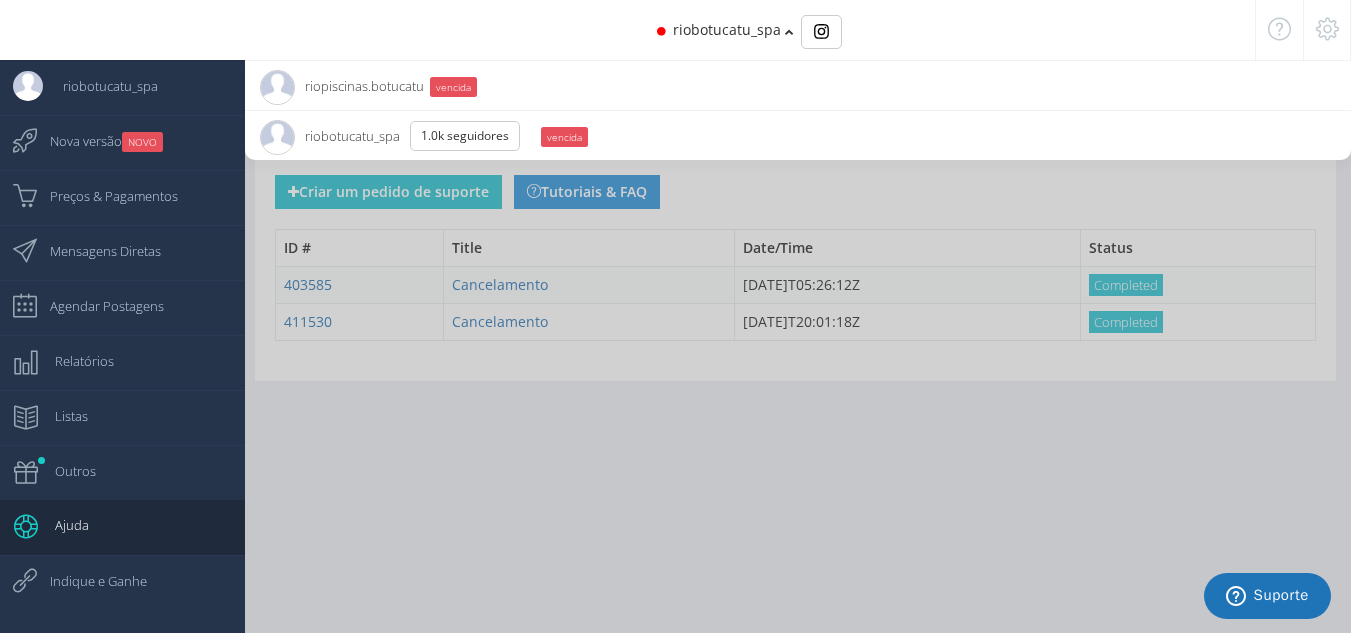 click on "riopiscinas.botucatu  3.8K Seguidores" at bounding box center [342, 86] 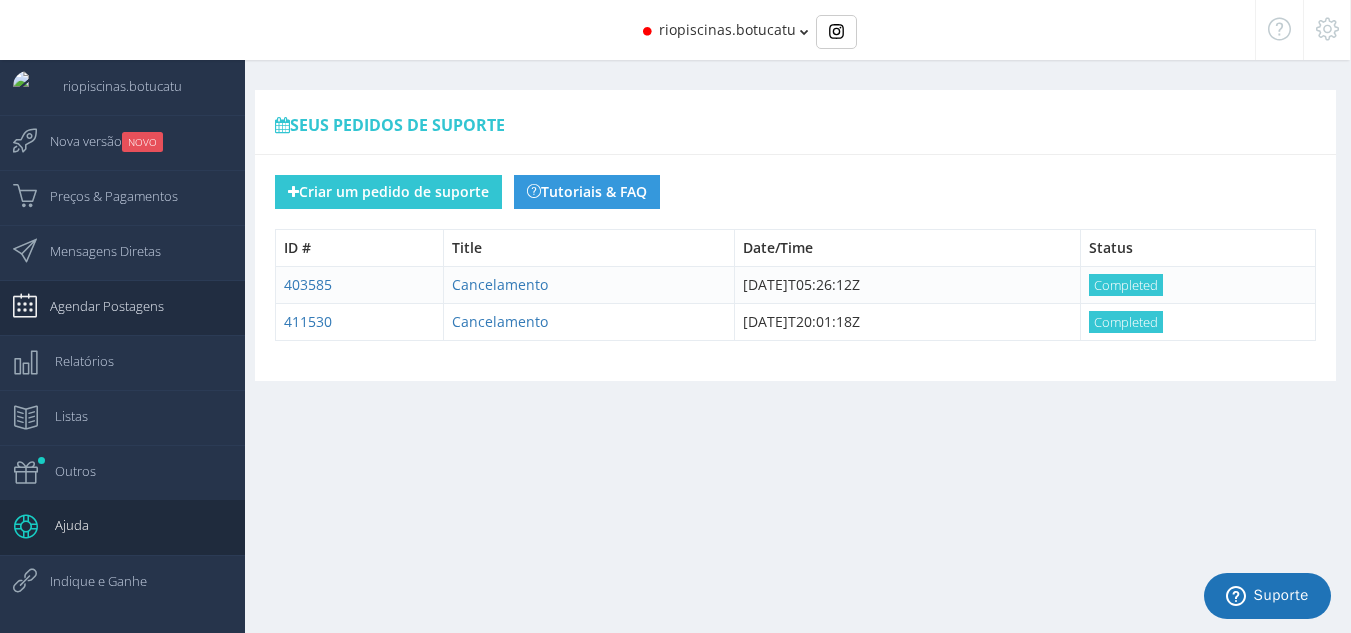 scroll, scrollTop: 20, scrollLeft: 0, axis: vertical 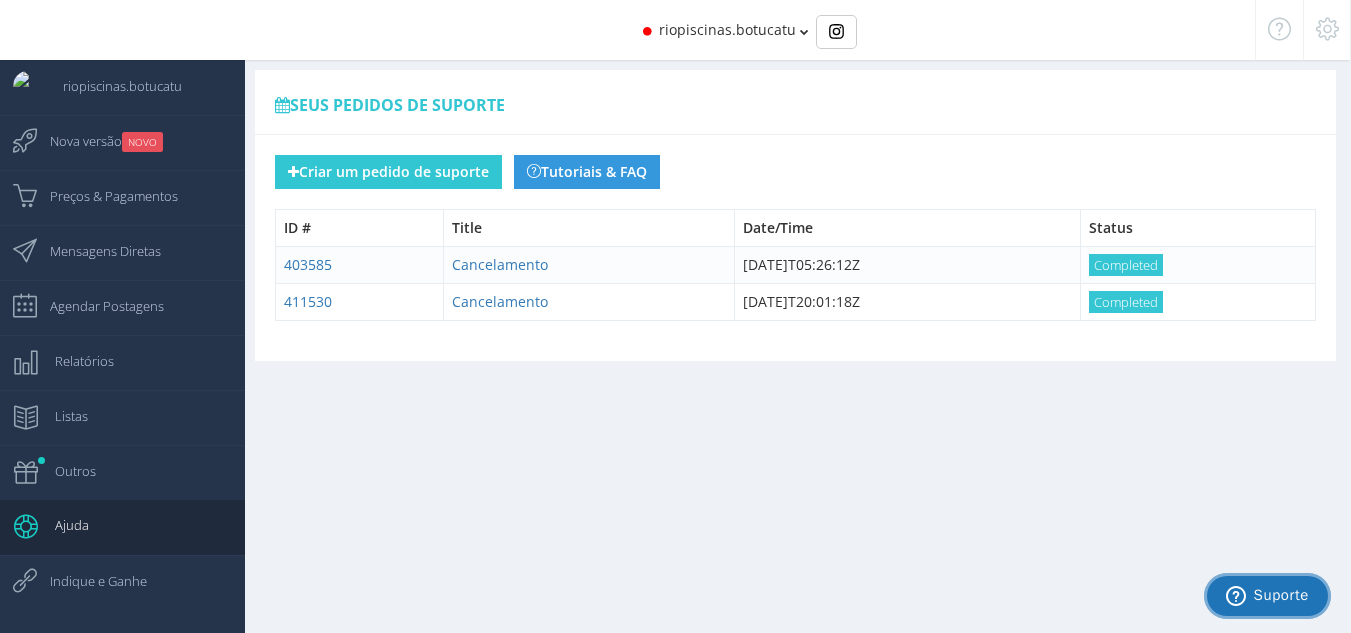 click on "Suporte" at bounding box center [1267, 596] 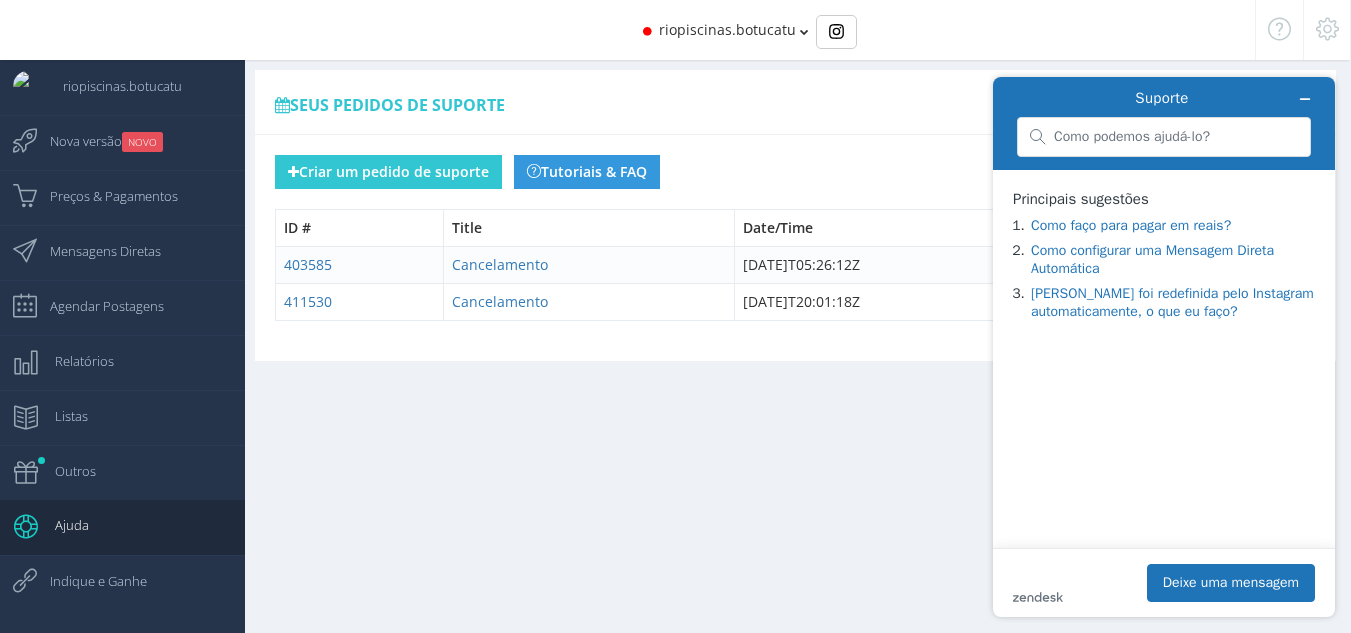 scroll, scrollTop: 0, scrollLeft: 0, axis: both 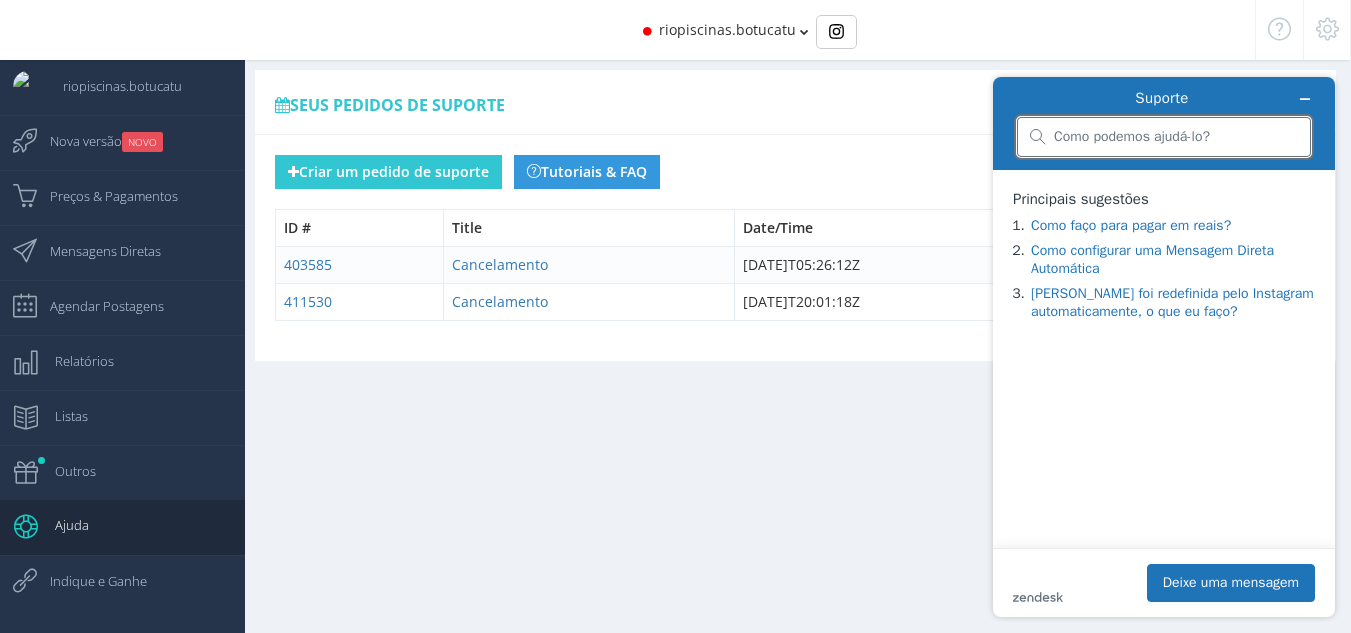 click at bounding box center [1176, 137] 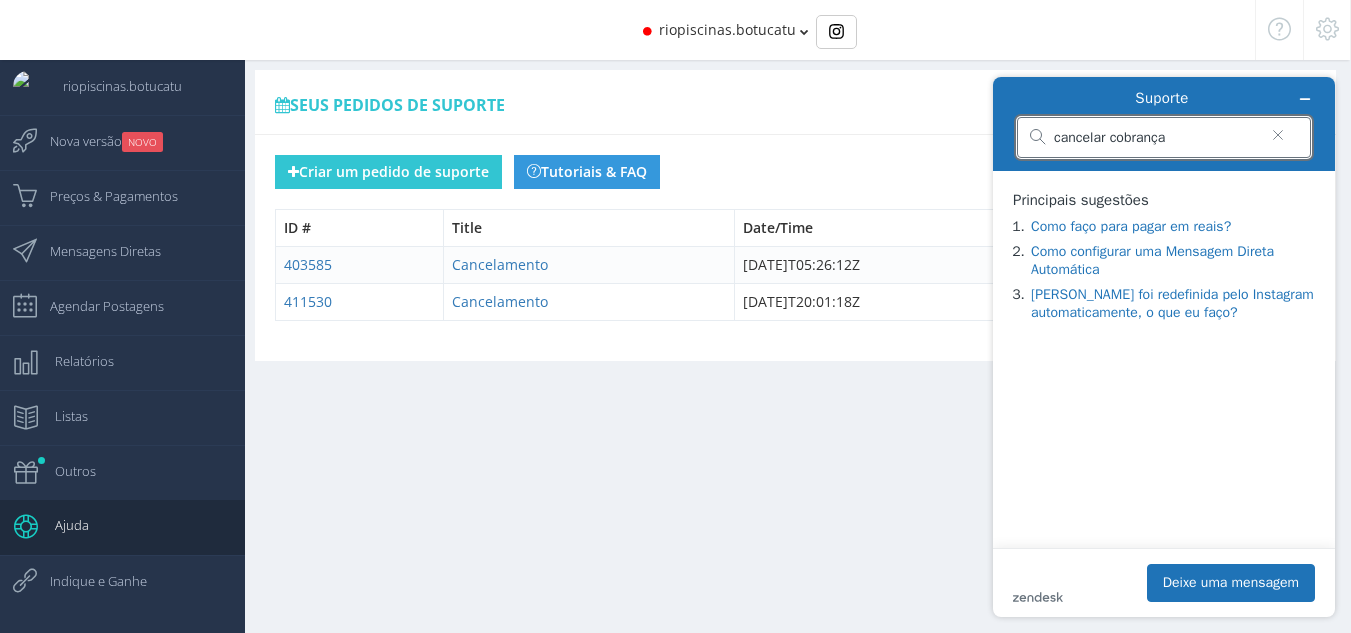 type on "cancelar cobrança" 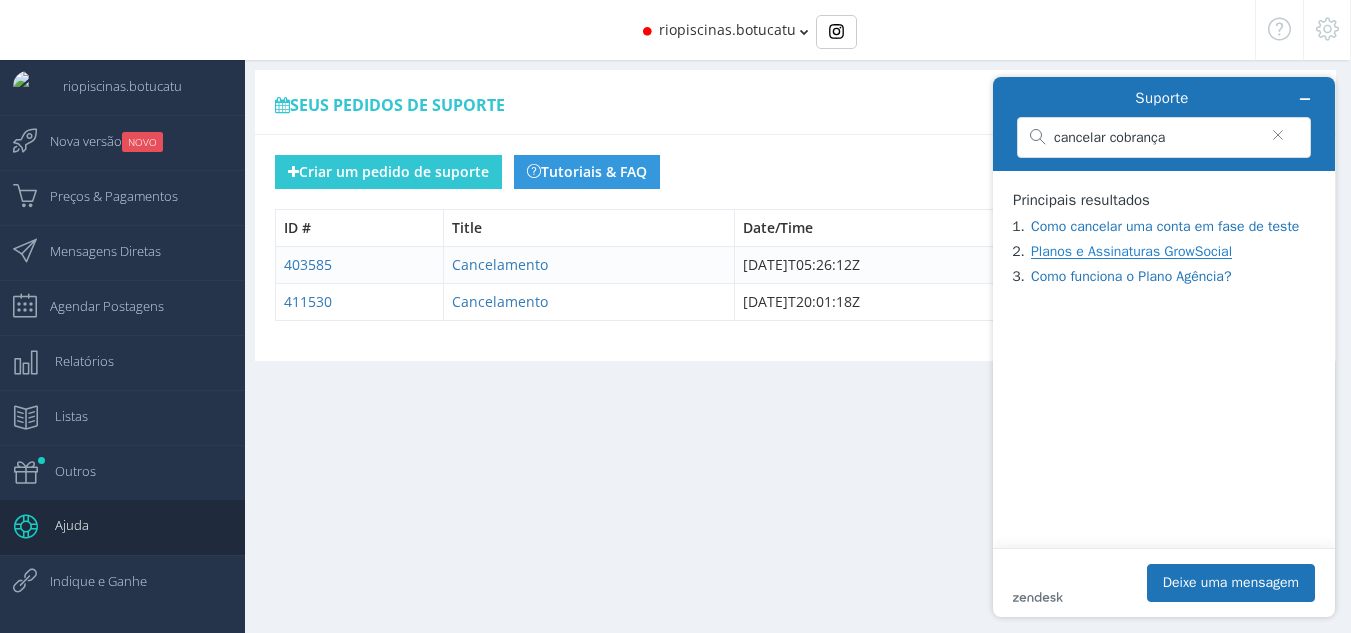 click on "Planos e Assinaturas GrowSocial" at bounding box center [1131, 251] 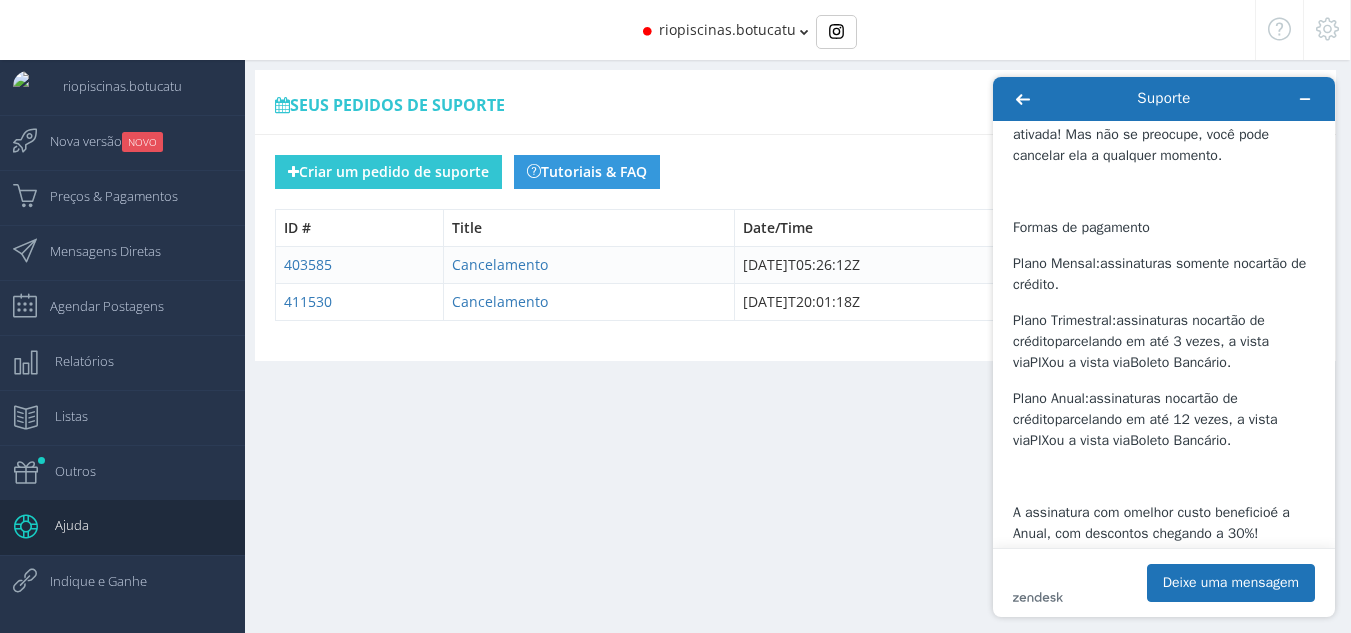 scroll, scrollTop: 738, scrollLeft: 0, axis: vertical 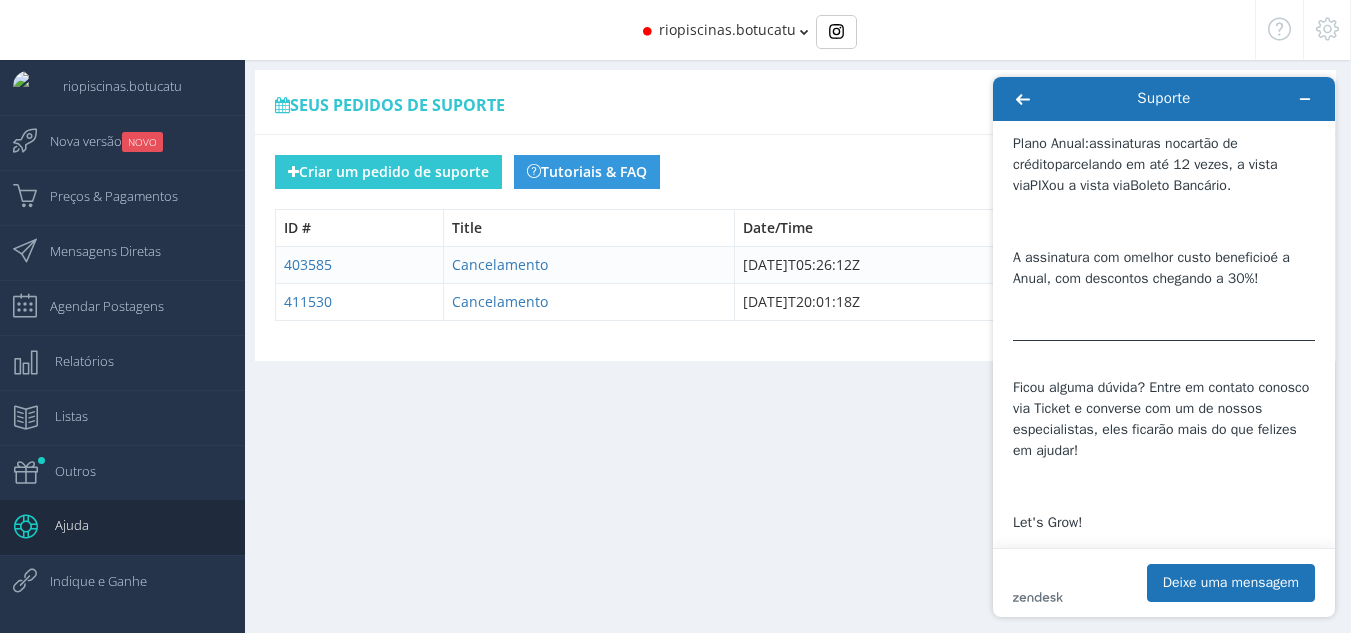 click on "Seus pedidos de suporte
ID #   Title   Date/Time   Status   403585" at bounding box center [785, 306] 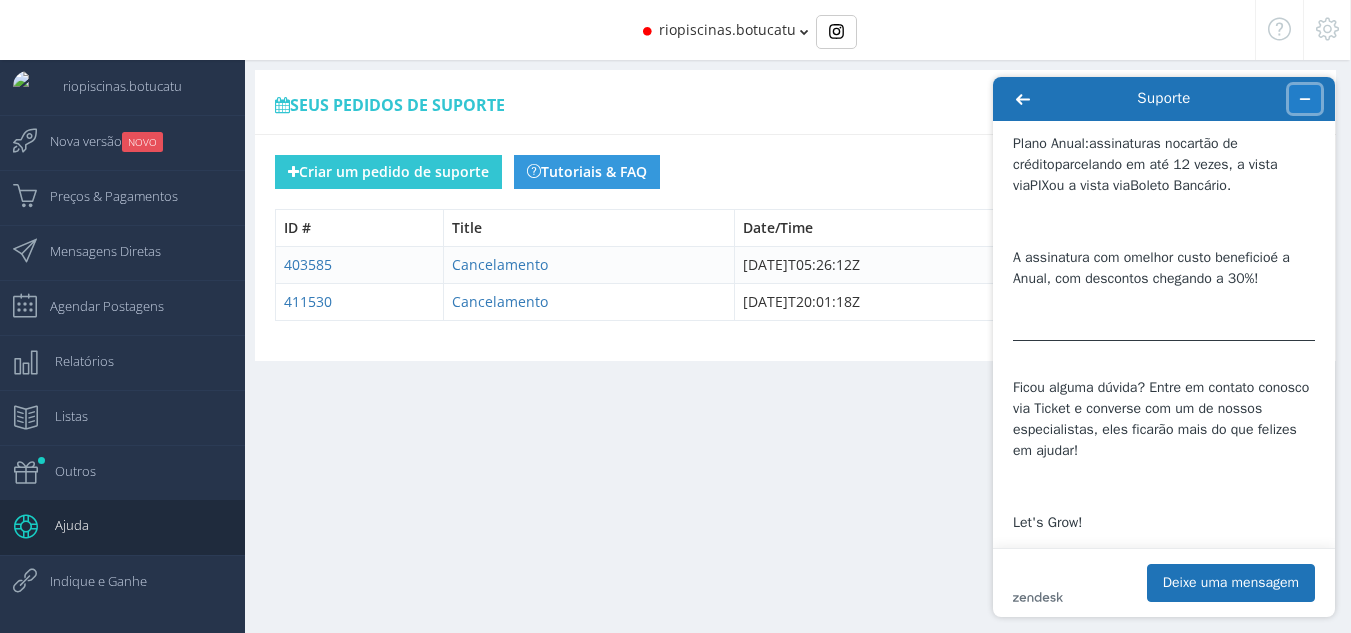 click 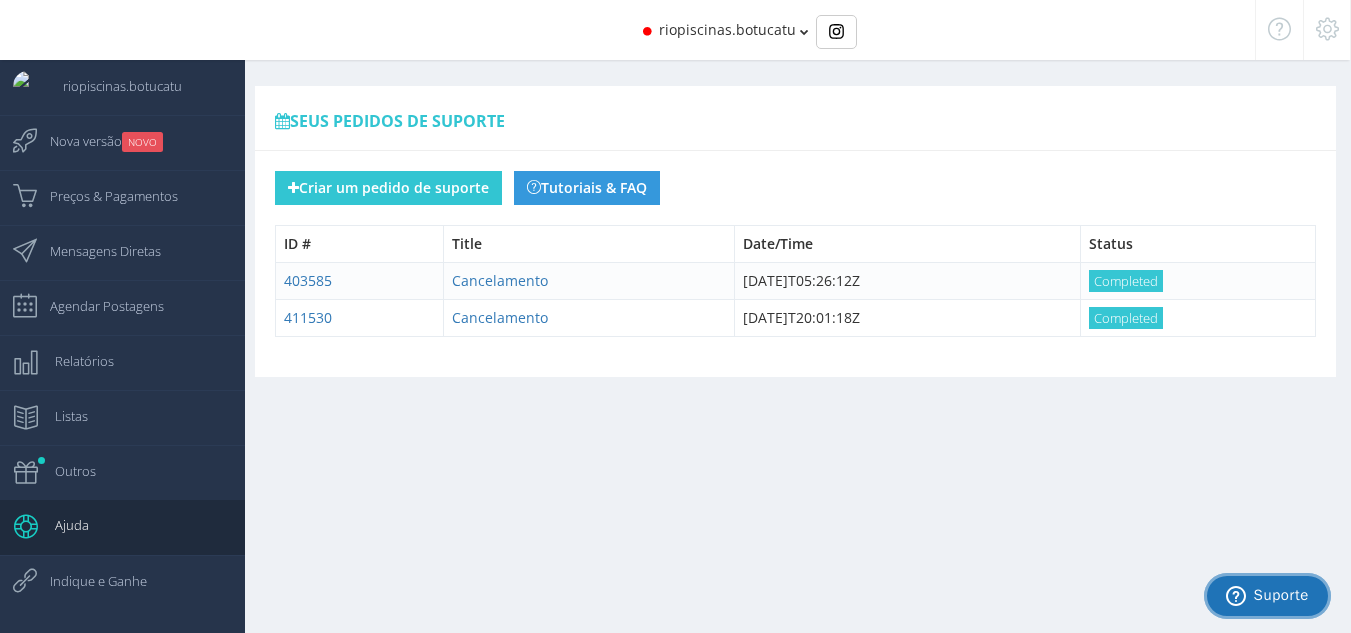 scroll, scrollTop: 0, scrollLeft: 0, axis: both 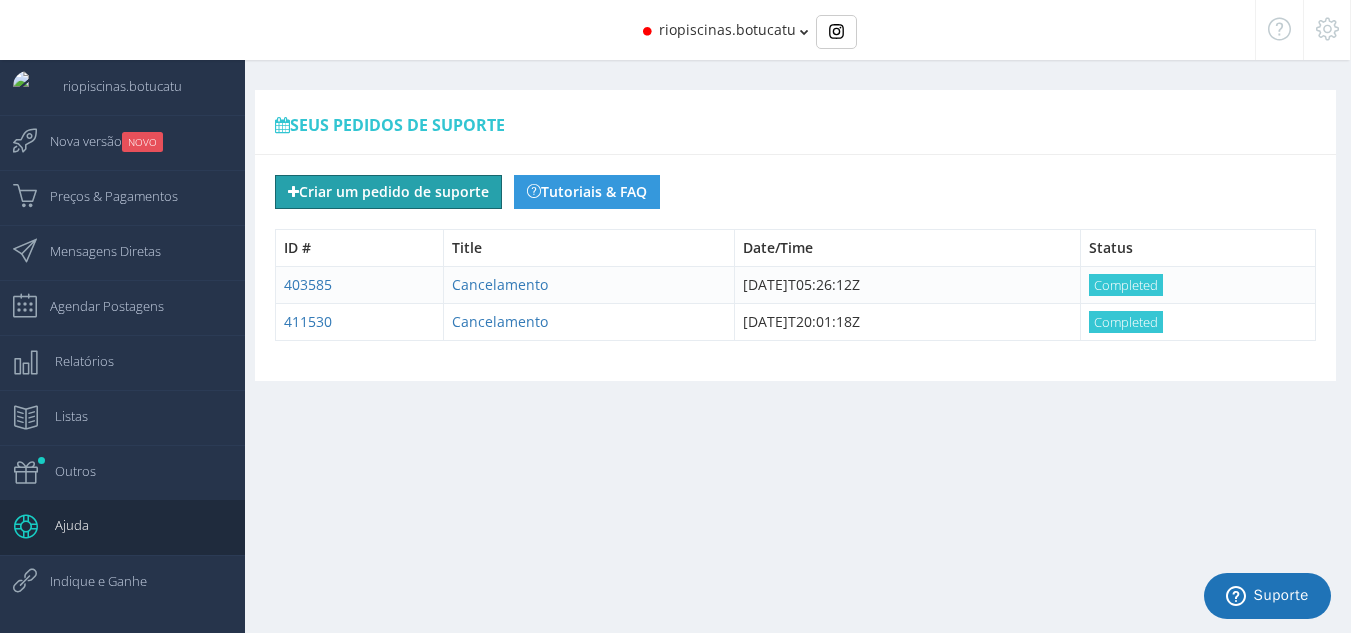 click on "Criar um pedido de suporte" at bounding box center (388, 192) 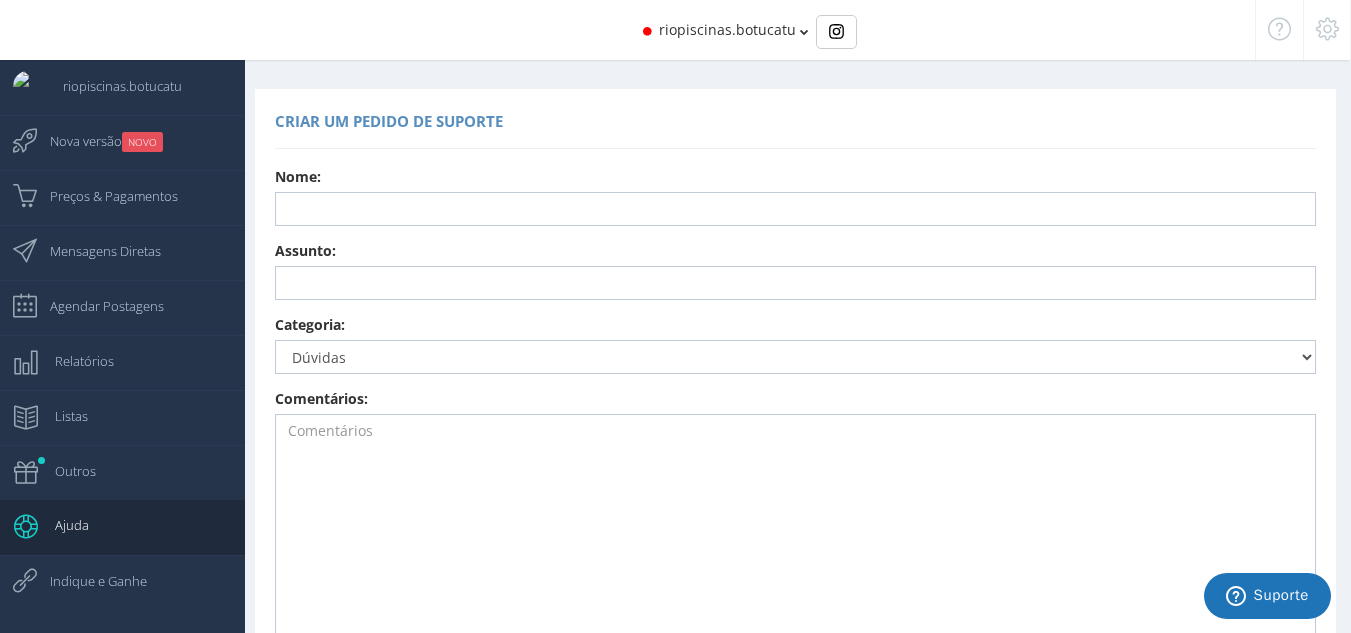scroll, scrollTop: 0, scrollLeft: 0, axis: both 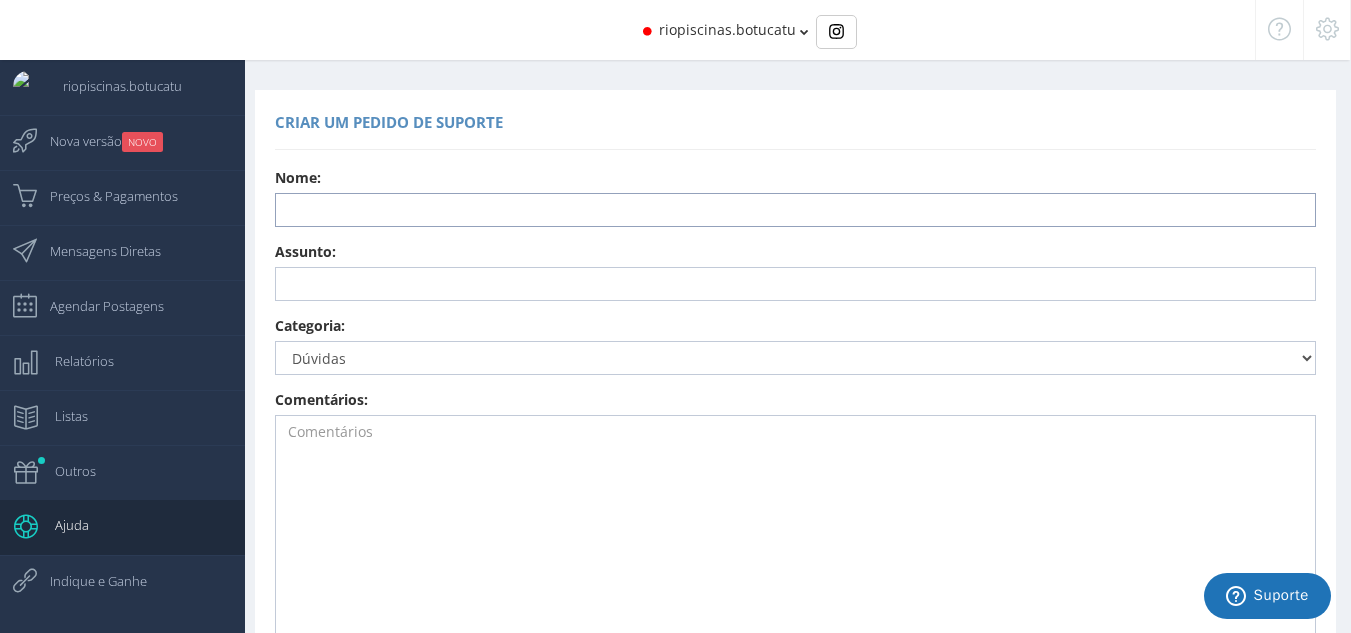 click at bounding box center [795, 210] 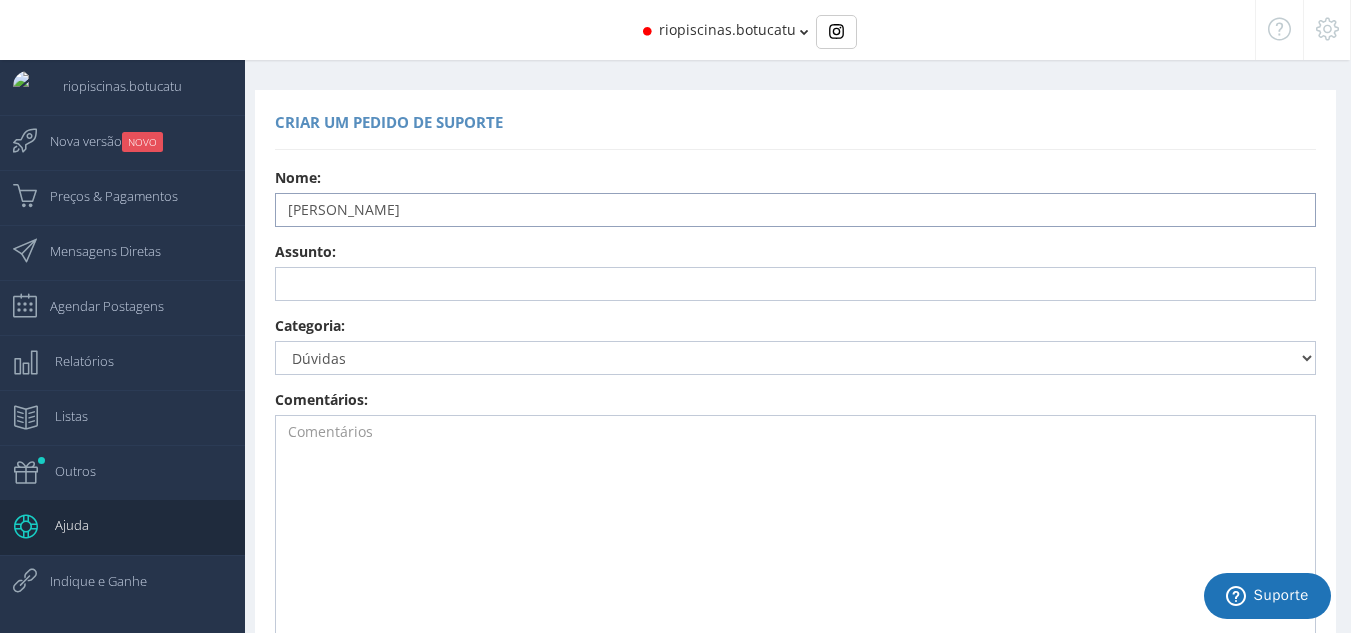 type on "[PERSON_NAME]" 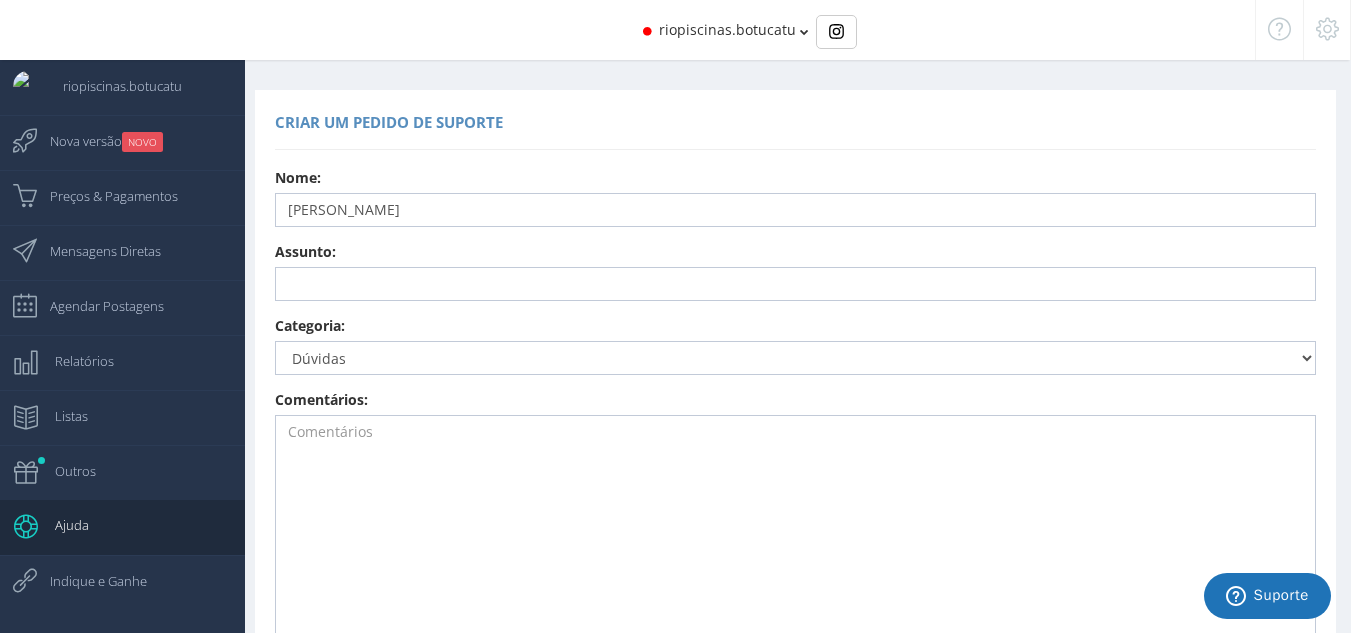 click on "Email:
[EMAIL_ADDRESS][DOMAIN_NAME]
[GEOGRAPHIC_DATA]:
[PERSON_NAME]
Instagram:
riopiscinas.botucatu
[GEOGRAPHIC_DATA]:
Categoria:
Dúvidas
Sugestões
Relatar erro
Cancelar renovação automática @riopiscinas.botucatu
Trocar os meus pontos agora
Enviar comprovante de boleto @riopiscinas.botucatu
Comprovante do Boleto @riopiscinas.botucatu:
* Os formatos permitidos são: .jpg, .pdf, .png e gif;
* Deixe a númeração do código de barras o mais nítido possível;
* Se aprovado, sua conta será ativada por 48 horas até que o boleto seja compensado;
* O envio de comprovante falso é crime! (Art. 171 do Código Penal - Decreto Lei 2848/40);" at bounding box center (795, 441) 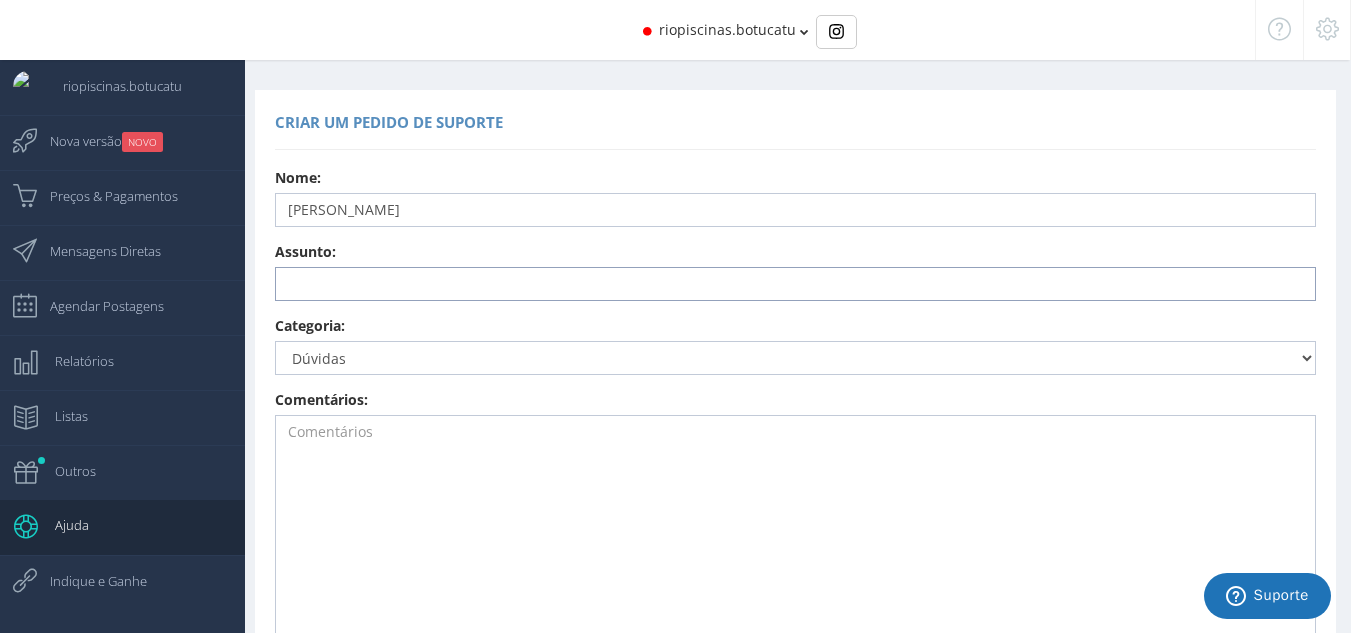 click at bounding box center [795, 284] 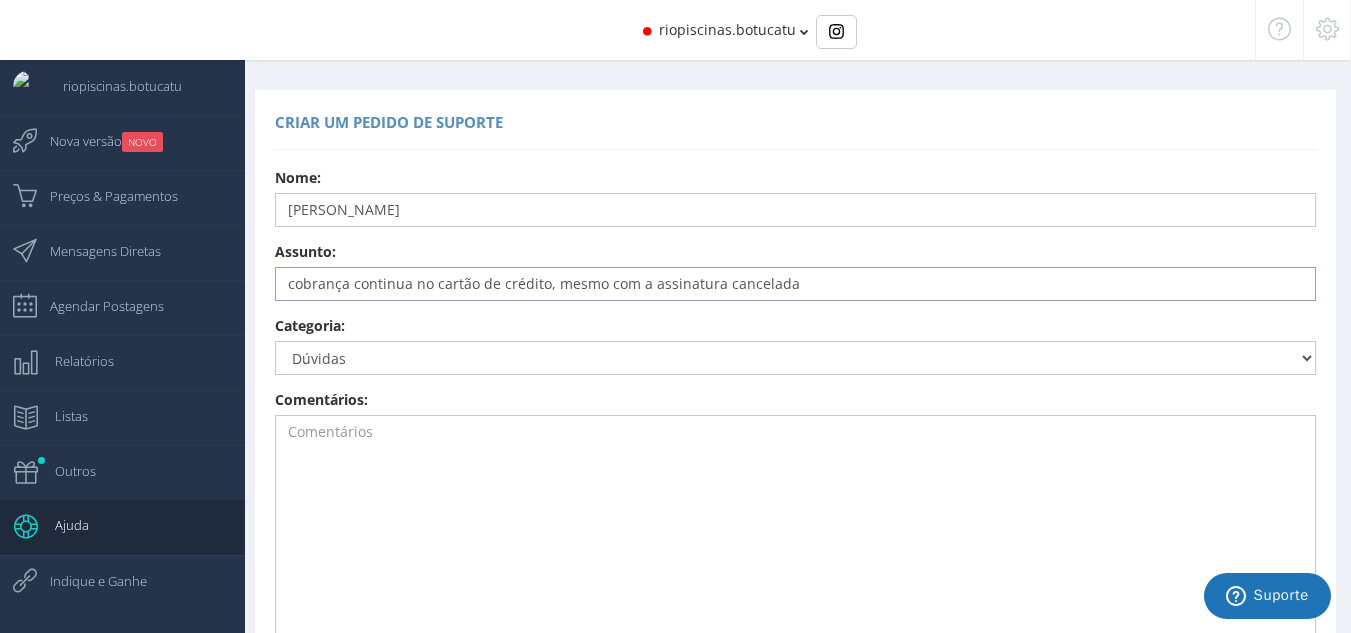 type on "cobrança continua no cartão de crédito, mesmo com a assinatura cancelada" 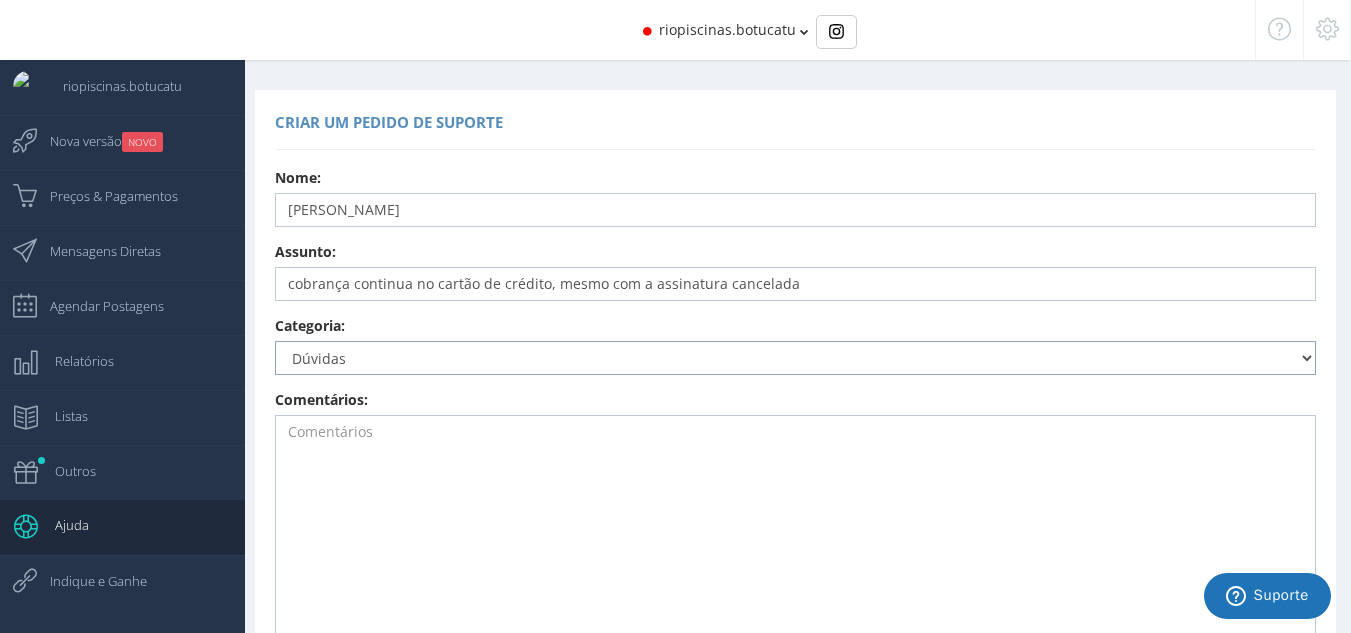 click on "Dúvidas
Sugestões
Relatar erro
Cancelar renovação automática @riopiscinas.botucatu
Trocar os meus pontos agora
Enviar comprovante de boleto @riopiscinas.botucatu" at bounding box center [795, 358] 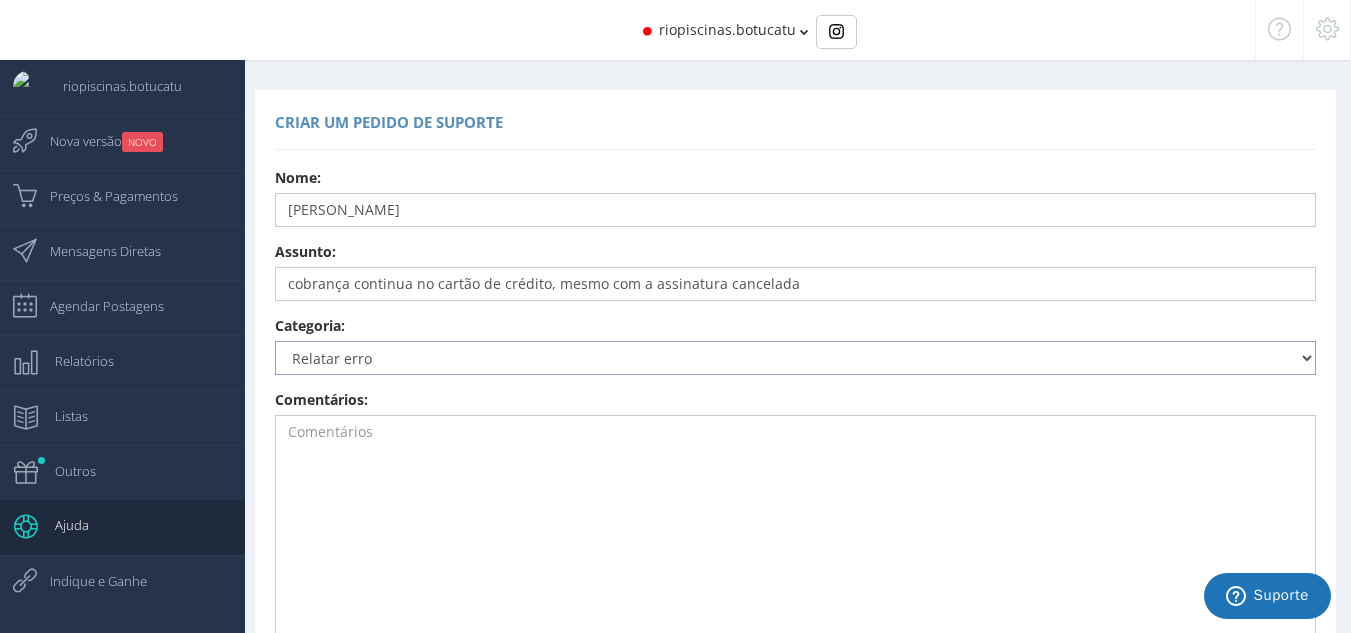 click on "Dúvidas
Sugestões
Relatar erro
Cancelar renovação automática @riopiscinas.botucatu
Trocar os meus pontos agora
Enviar comprovante de boleto @riopiscinas.botucatu" at bounding box center (795, 358) 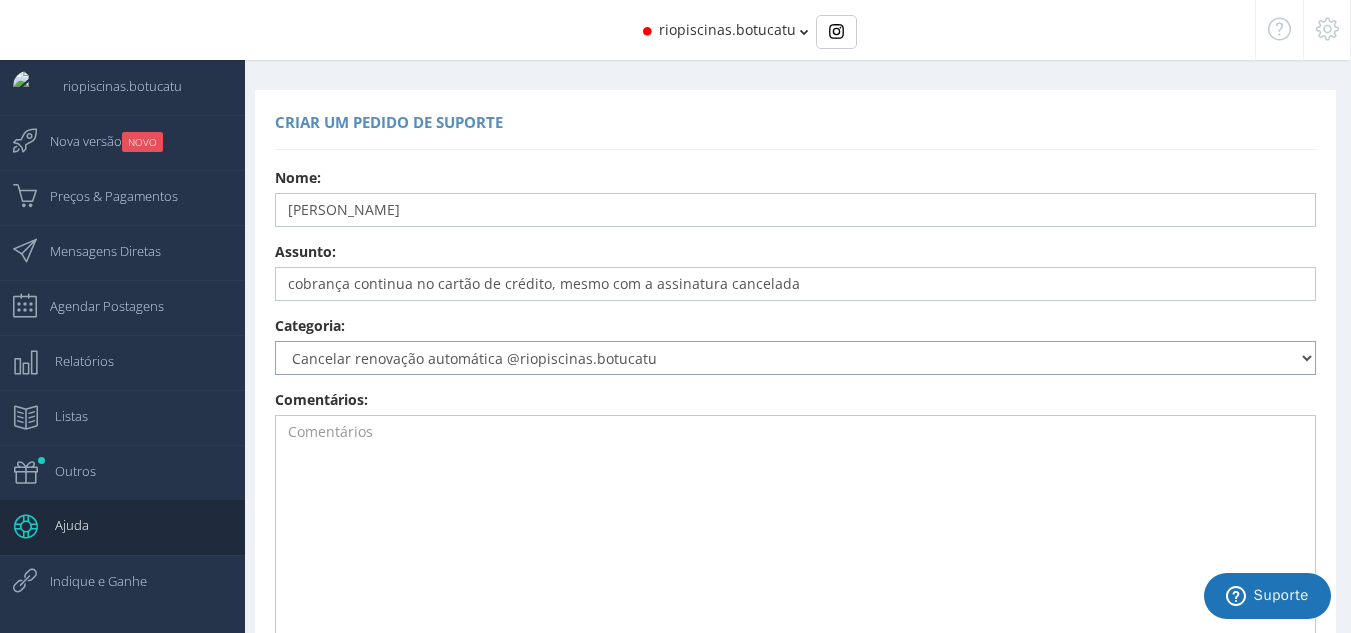 click on "Dúvidas
Sugestões
Relatar erro
Cancelar renovação automática @riopiscinas.botucatu
Trocar os meus pontos agora
Enviar comprovante de boleto @riopiscinas.botucatu" at bounding box center [795, 358] 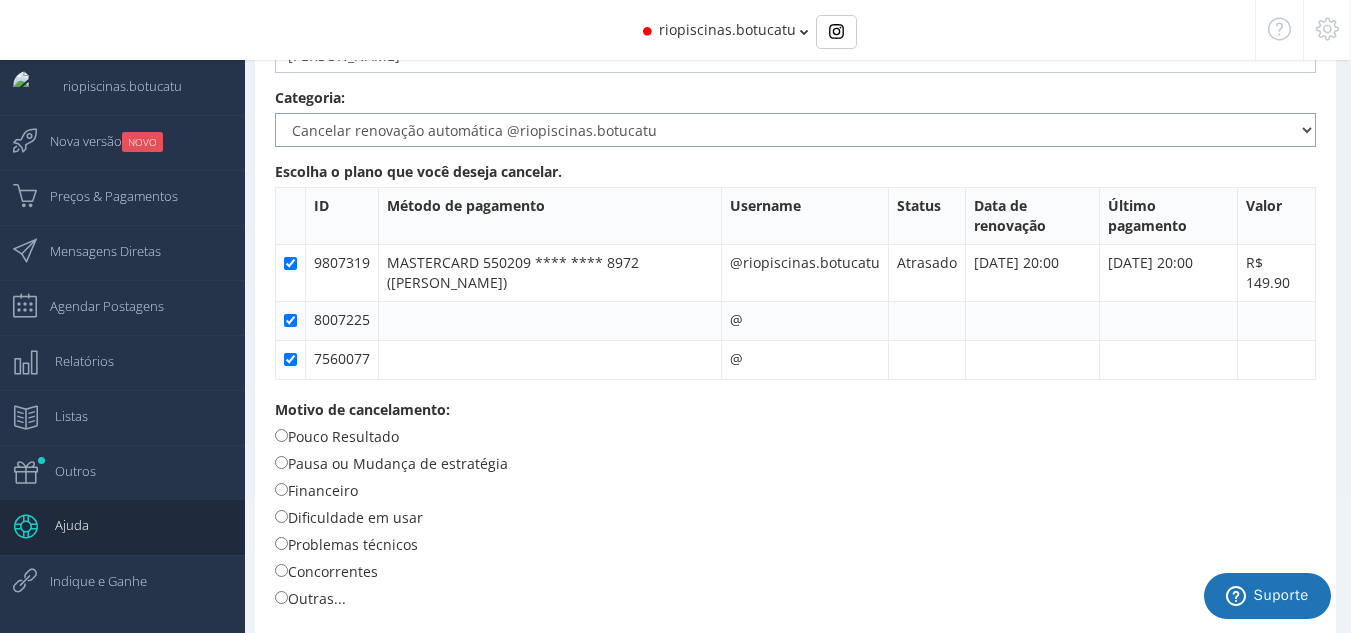 scroll, scrollTop: 200, scrollLeft: 0, axis: vertical 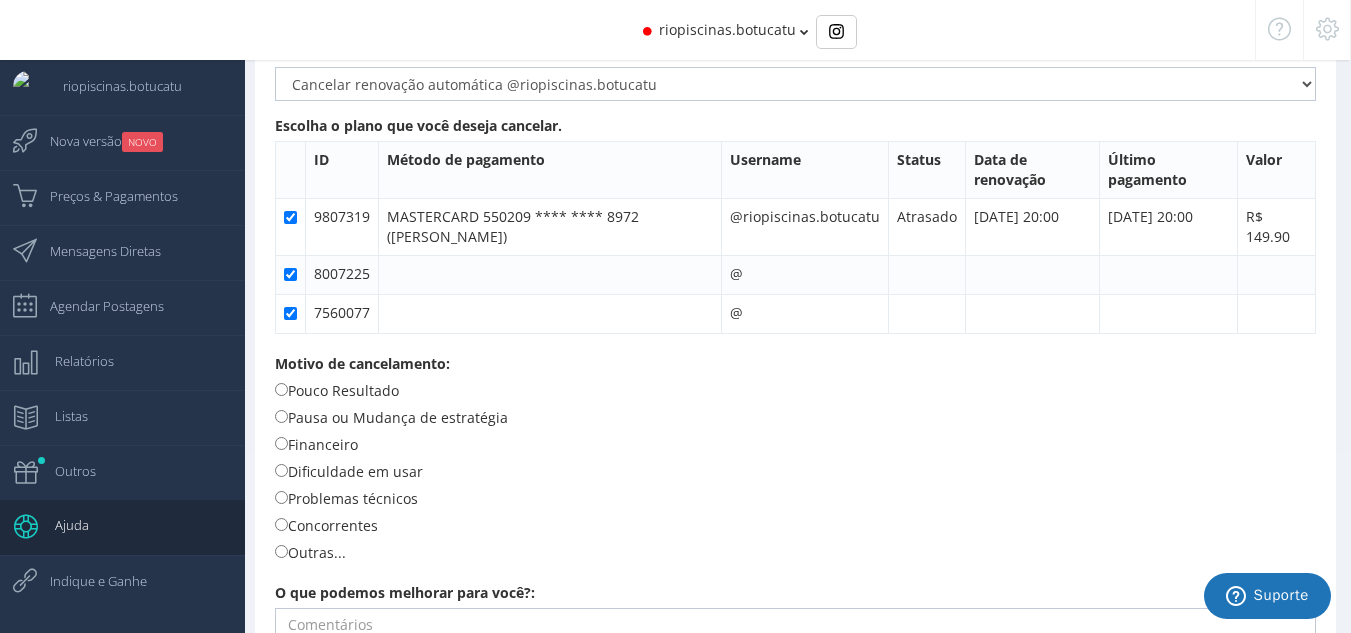 click on "Financeiro" at bounding box center (316, 444) 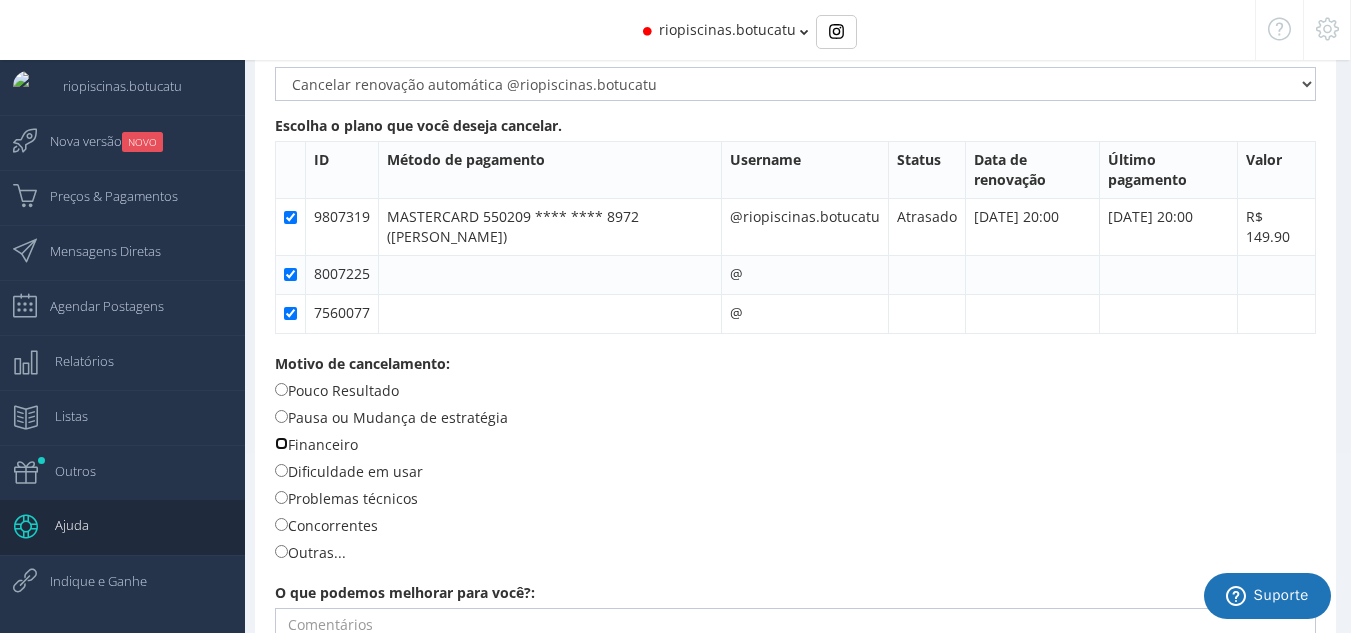 click on "Financeiro" at bounding box center [281, 443] 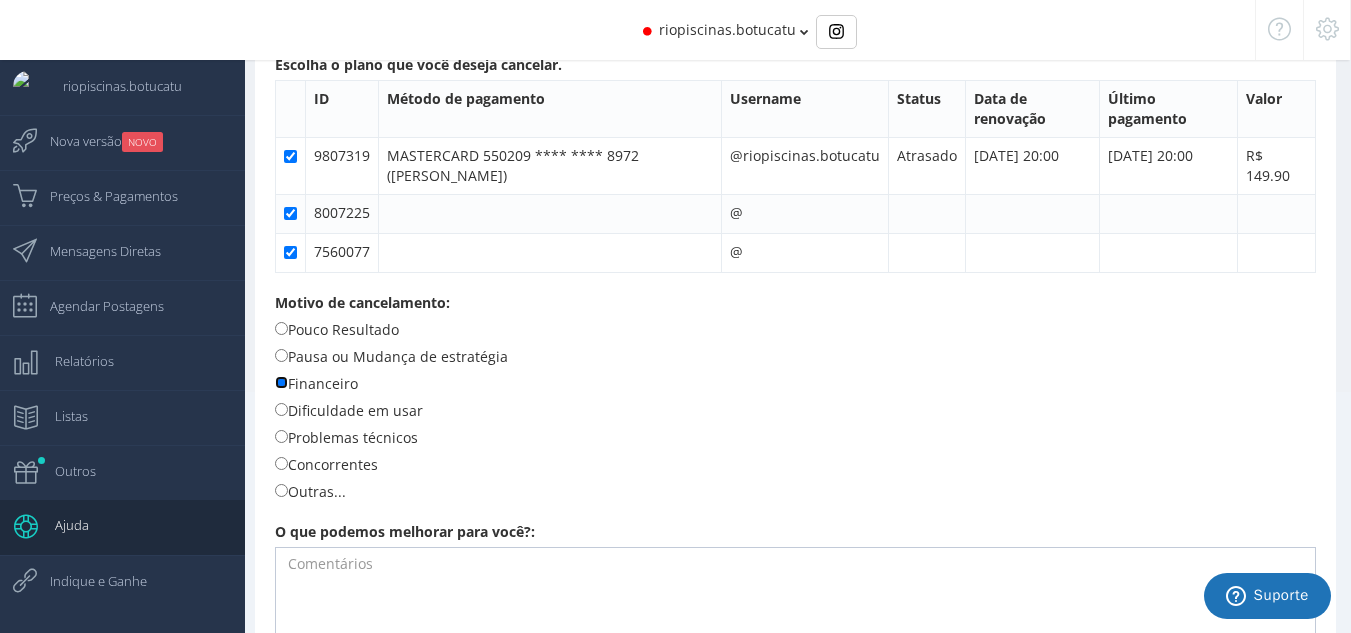 scroll, scrollTop: 414, scrollLeft: 0, axis: vertical 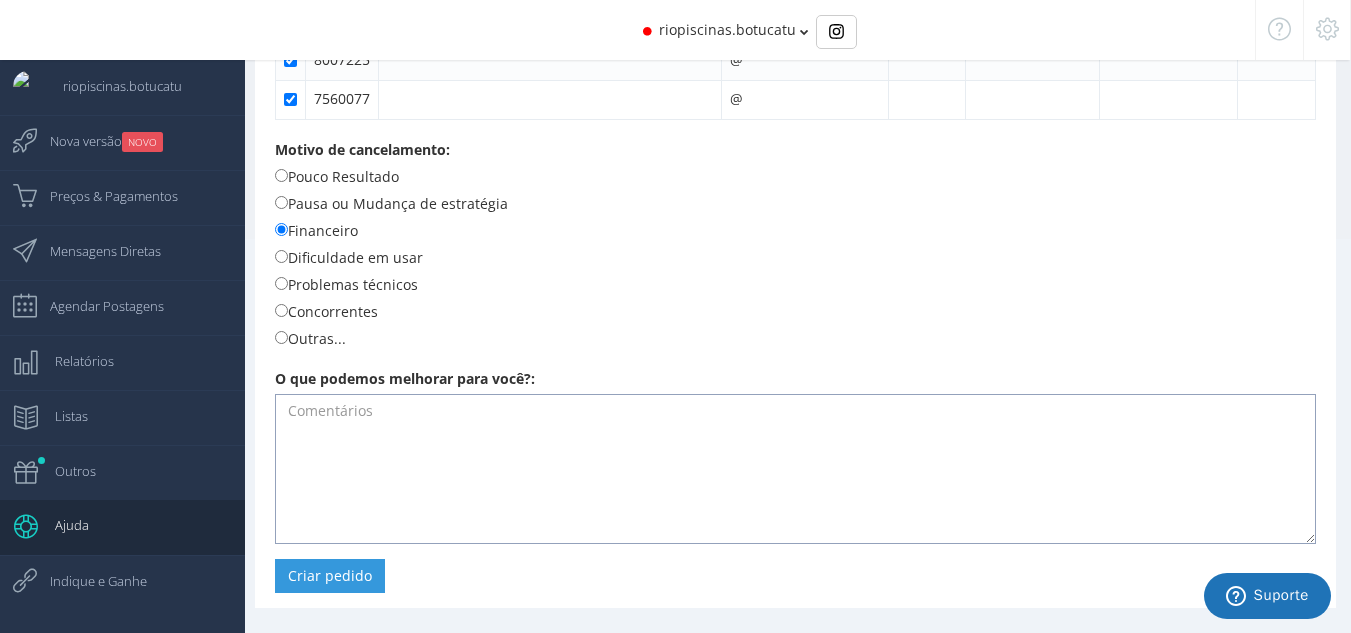 click at bounding box center (795, 469) 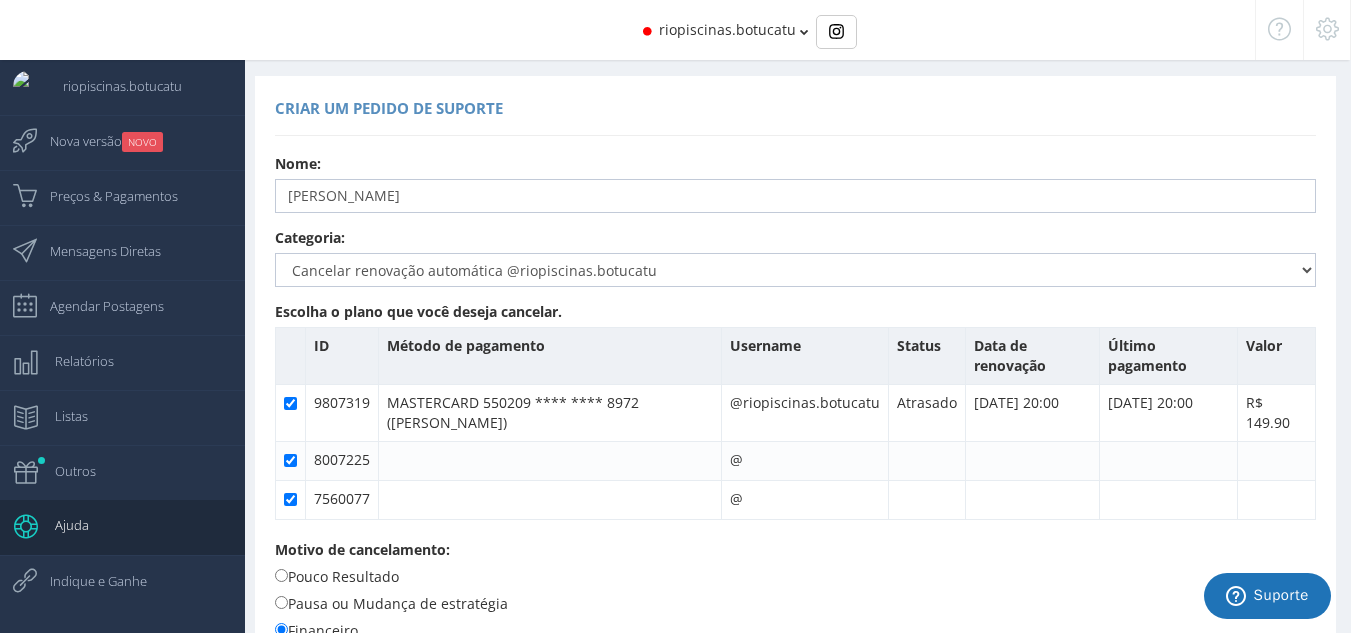 scroll, scrollTop: 414, scrollLeft: 0, axis: vertical 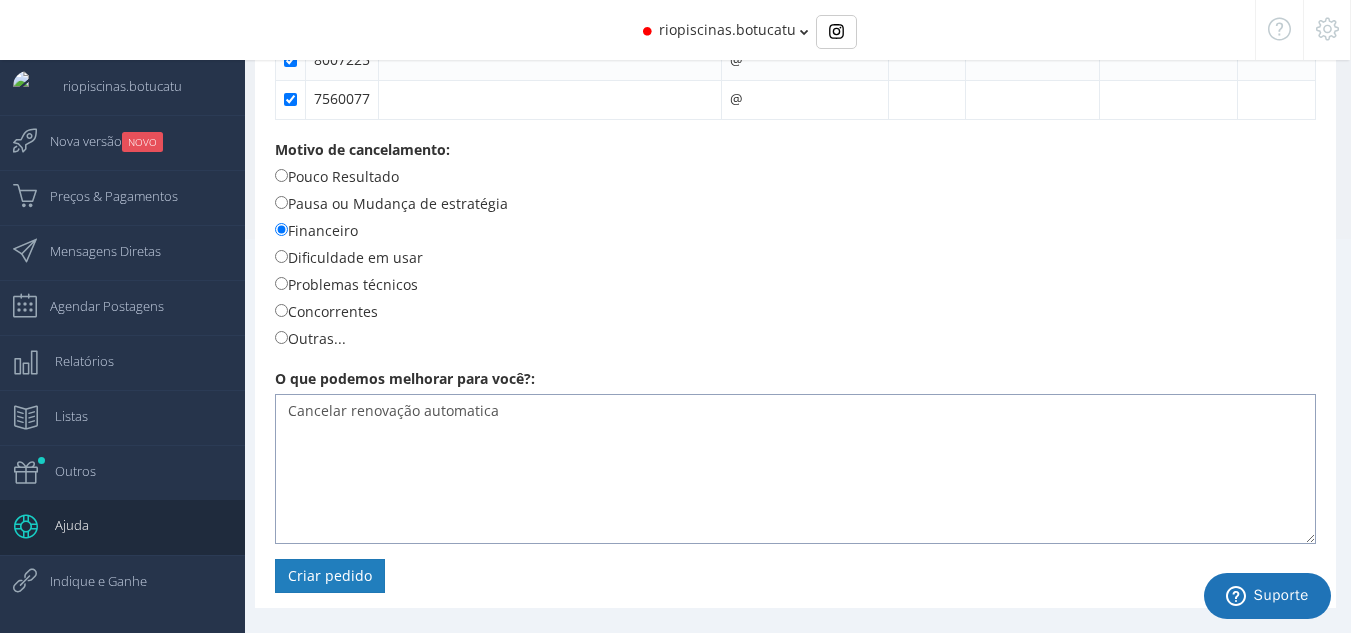 type on "Cancelar renovação automatica" 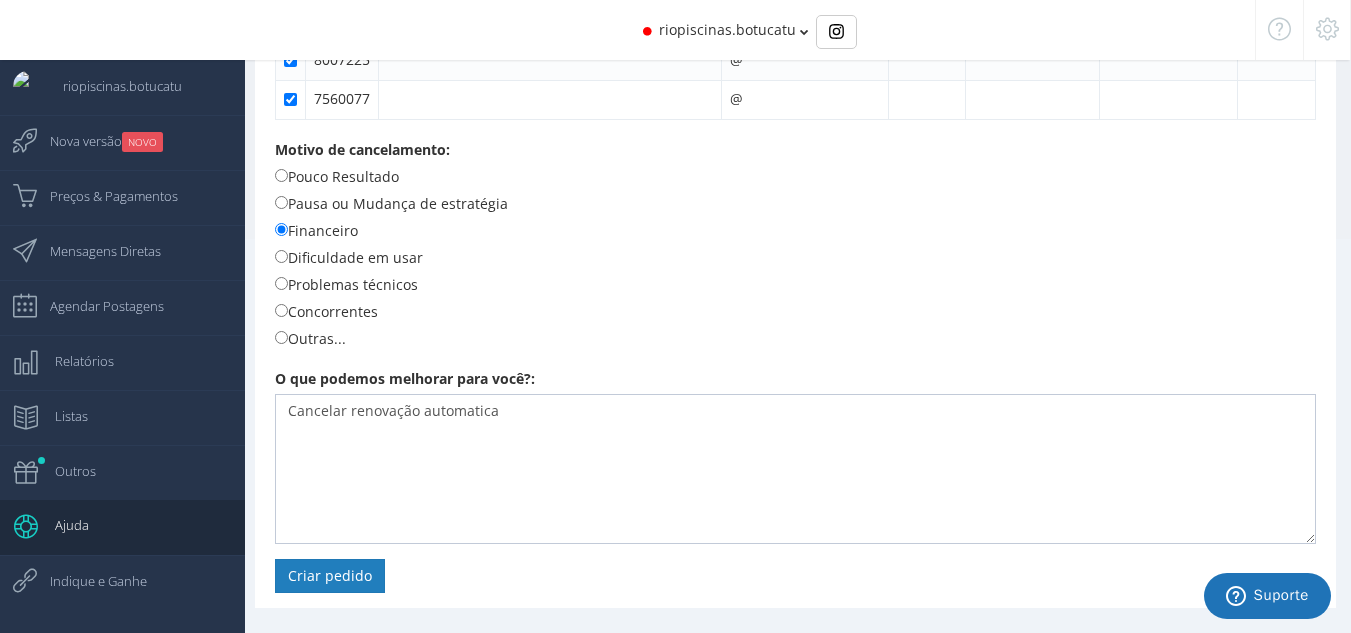 click on "Criar pedido" at bounding box center [330, 576] 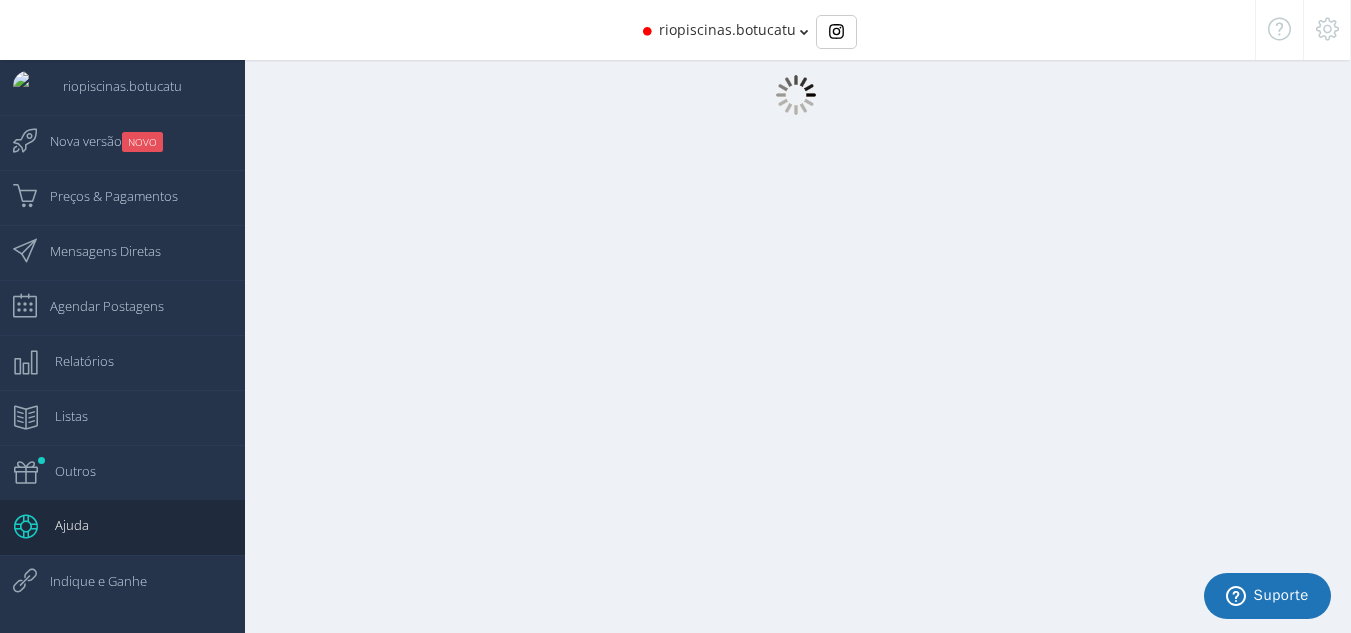 scroll, scrollTop: 20, scrollLeft: 0, axis: vertical 